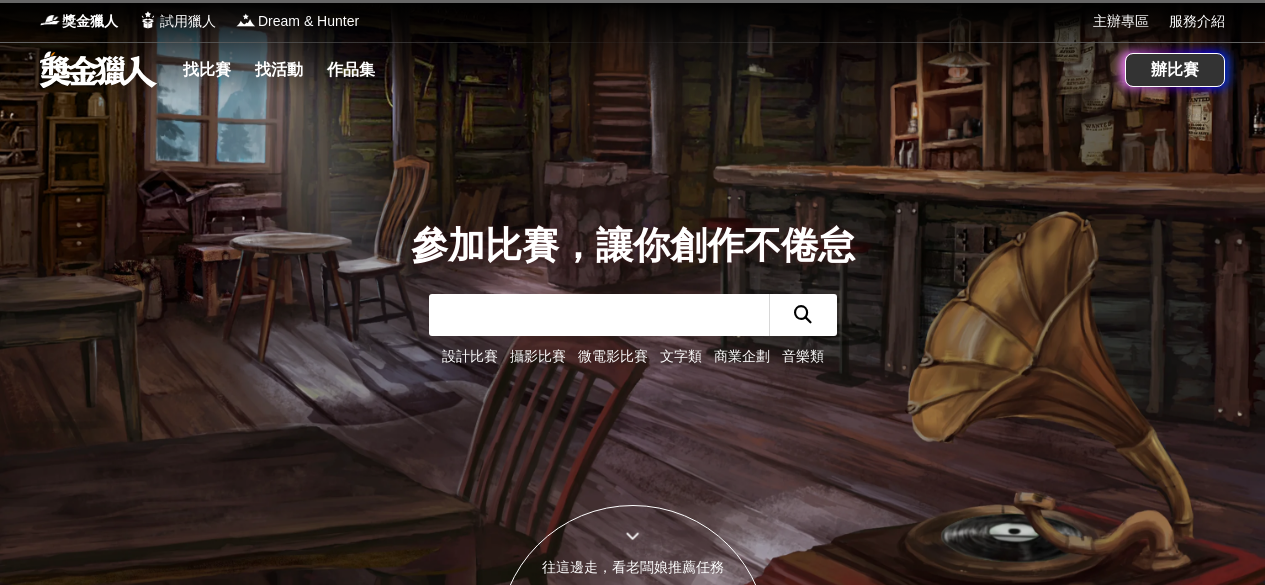 scroll, scrollTop: 0, scrollLeft: 0, axis: both 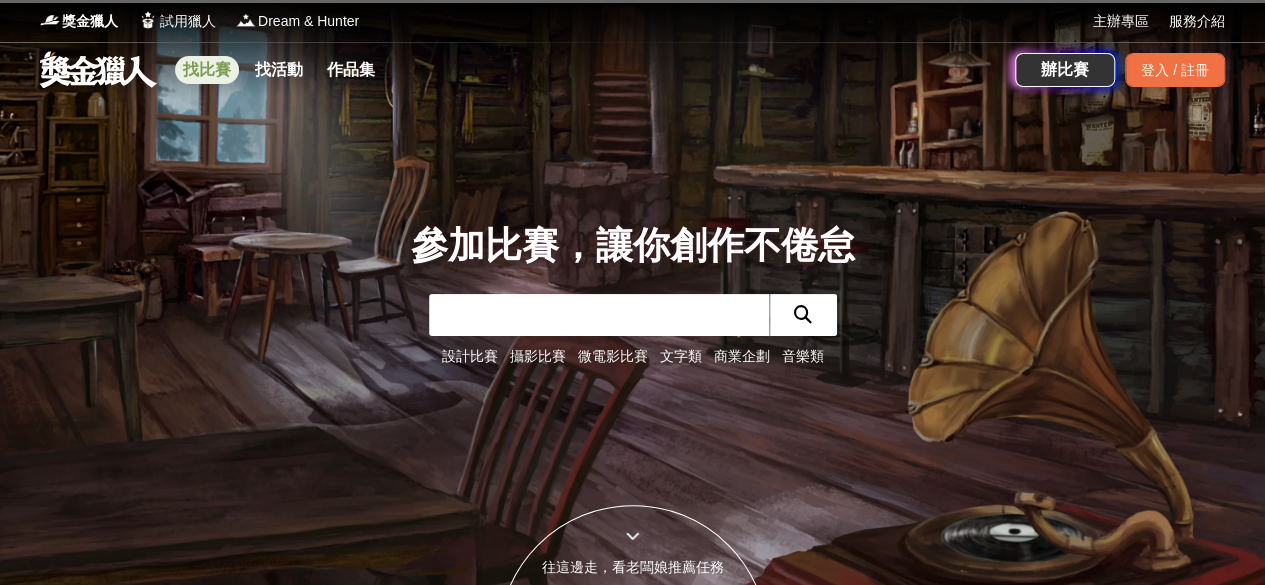 click on "找比賽" at bounding box center (207, 70) 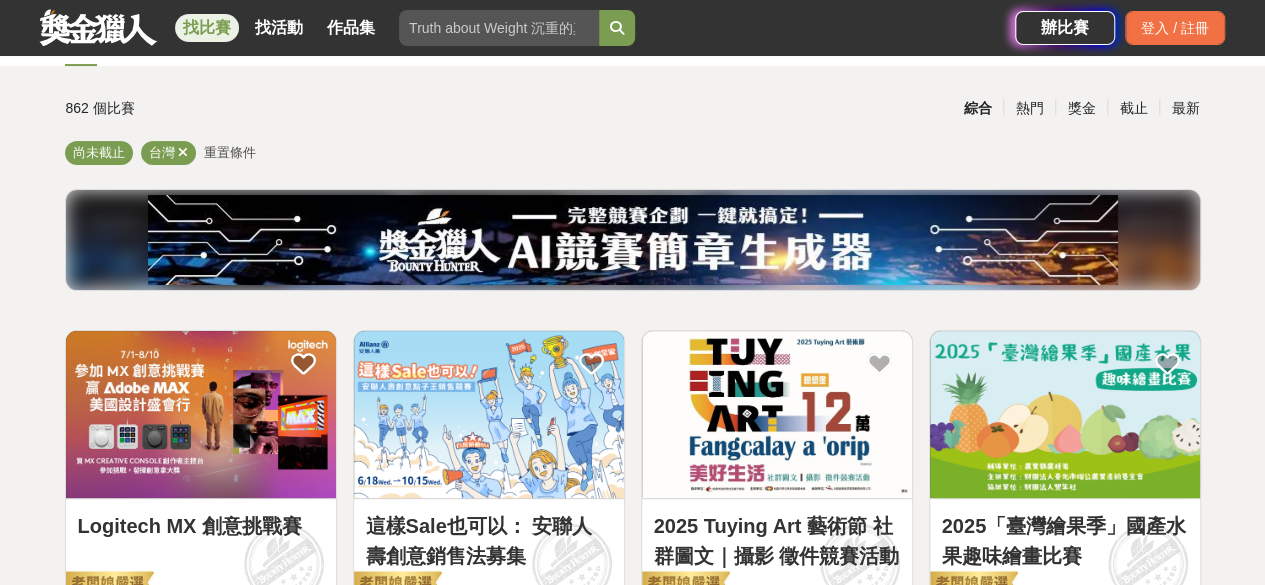 scroll, scrollTop: 0, scrollLeft: 0, axis: both 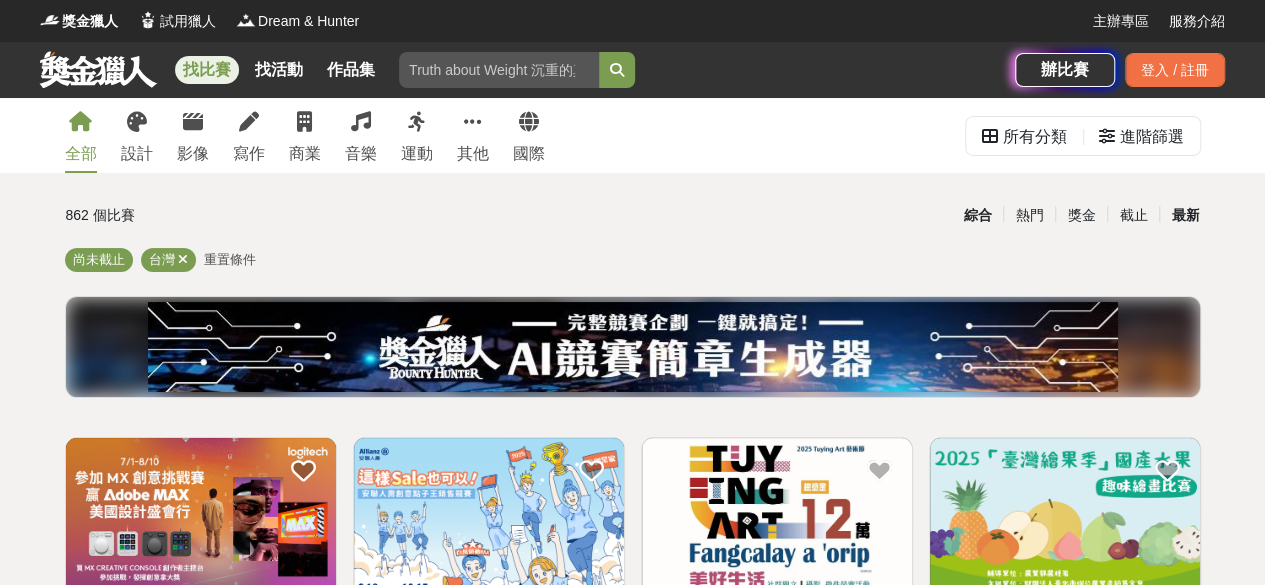 click on "最新" at bounding box center (1185, 215) 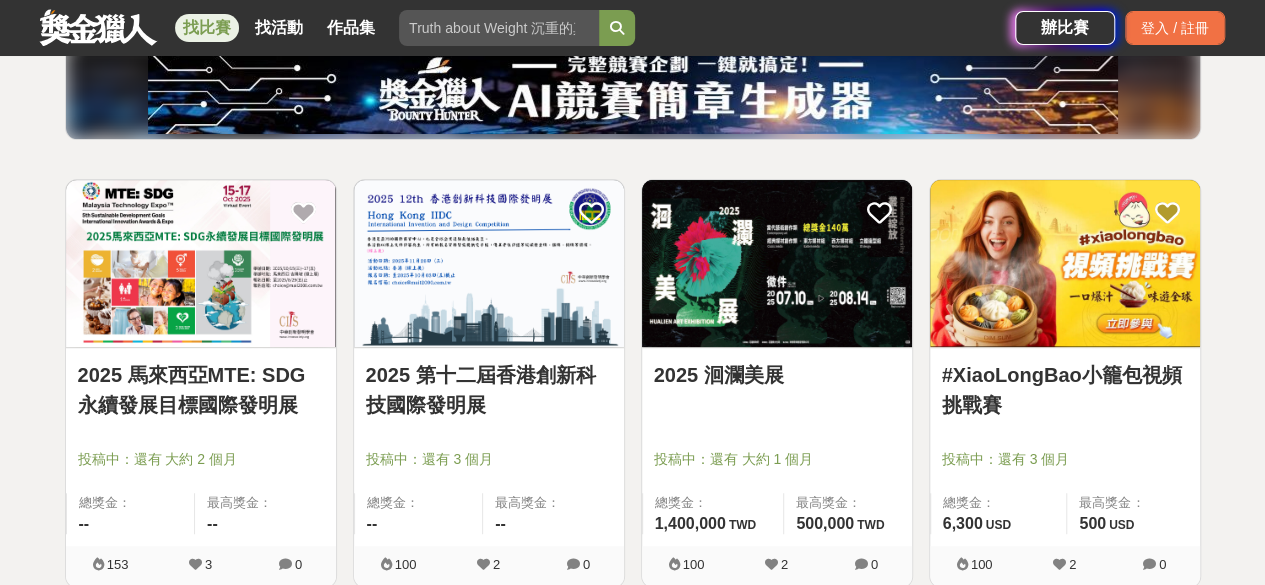 scroll, scrollTop: 300, scrollLeft: 0, axis: vertical 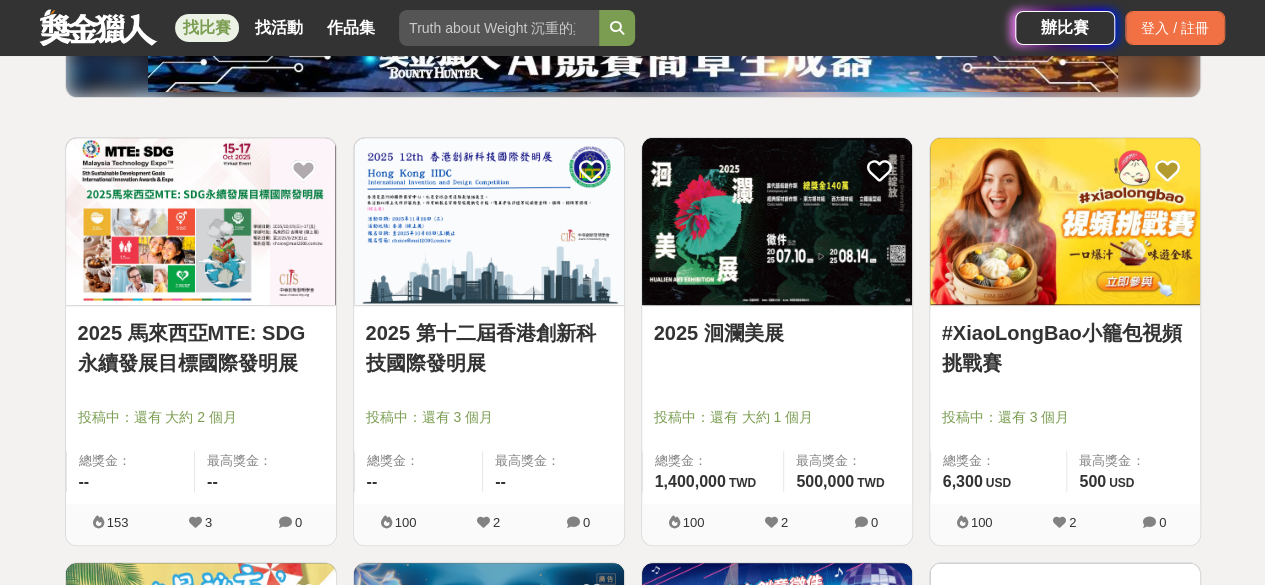 click at bounding box center [201, 221] 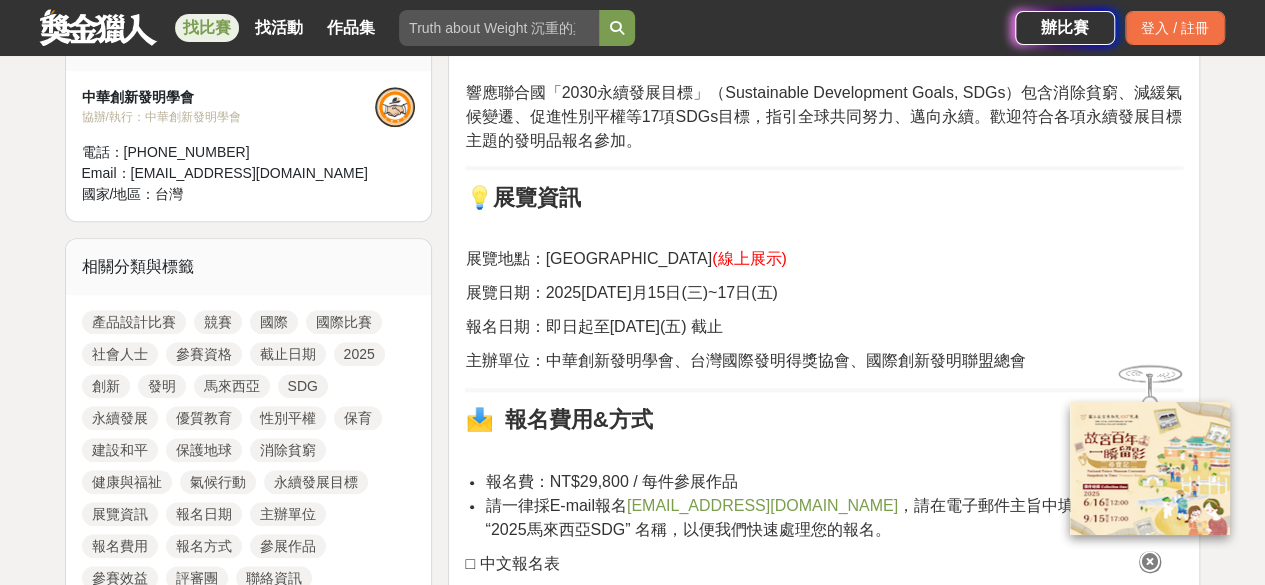 scroll, scrollTop: 800, scrollLeft: 0, axis: vertical 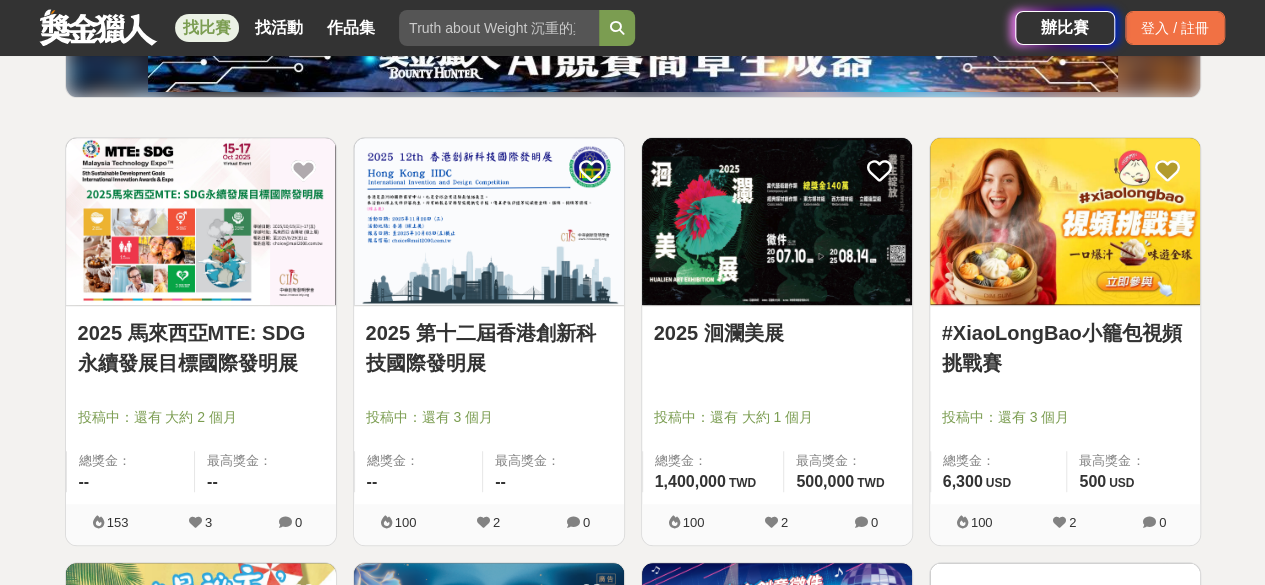 click at bounding box center [489, 221] 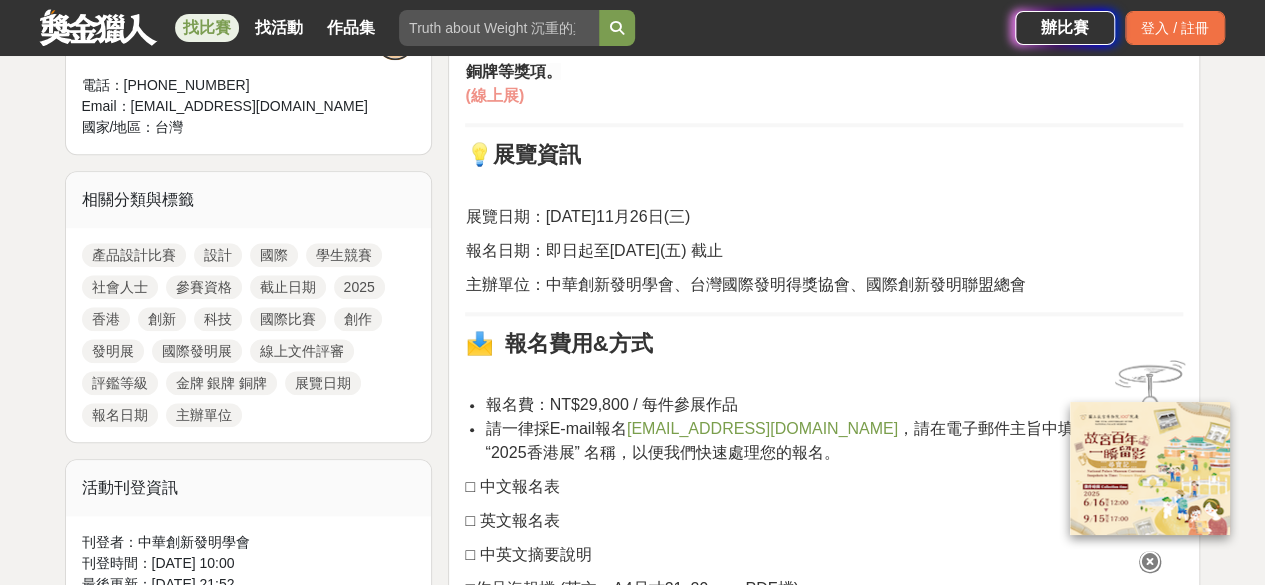 scroll, scrollTop: 800, scrollLeft: 0, axis: vertical 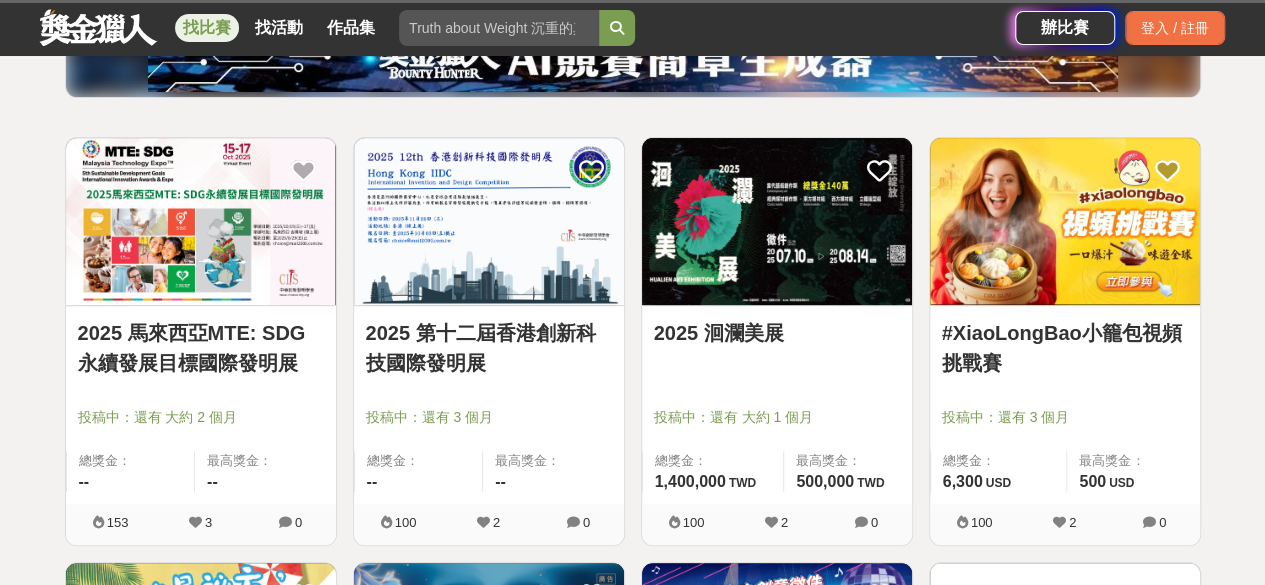 click at bounding box center (777, 221) 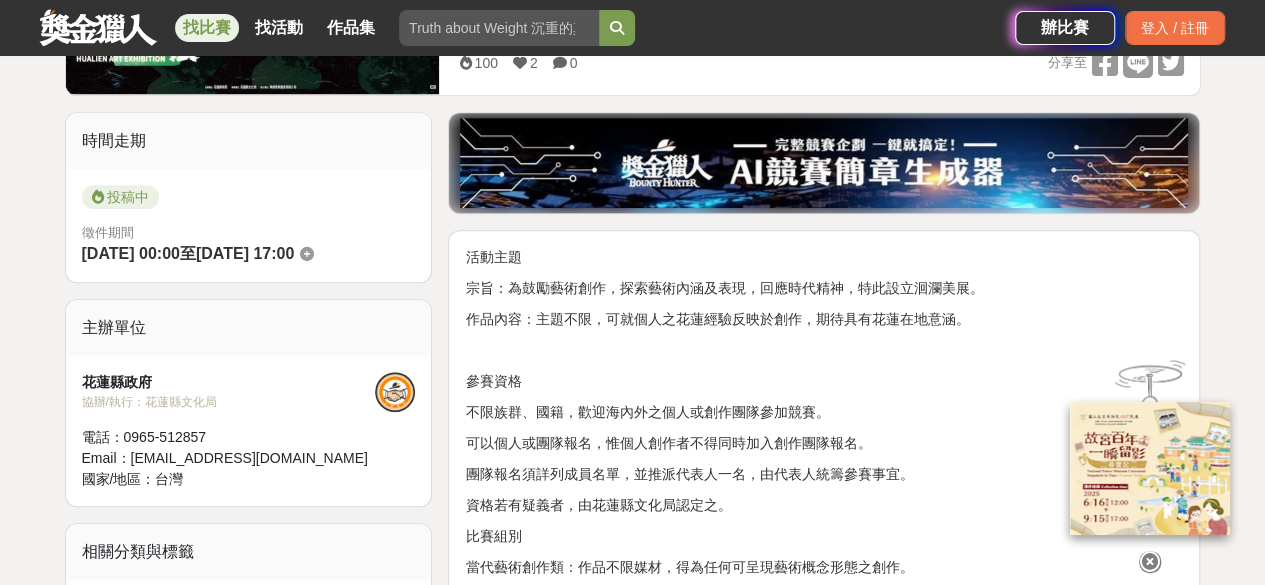 scroll, scrollTop: 200, scrollLeft: 0, axis: vertical 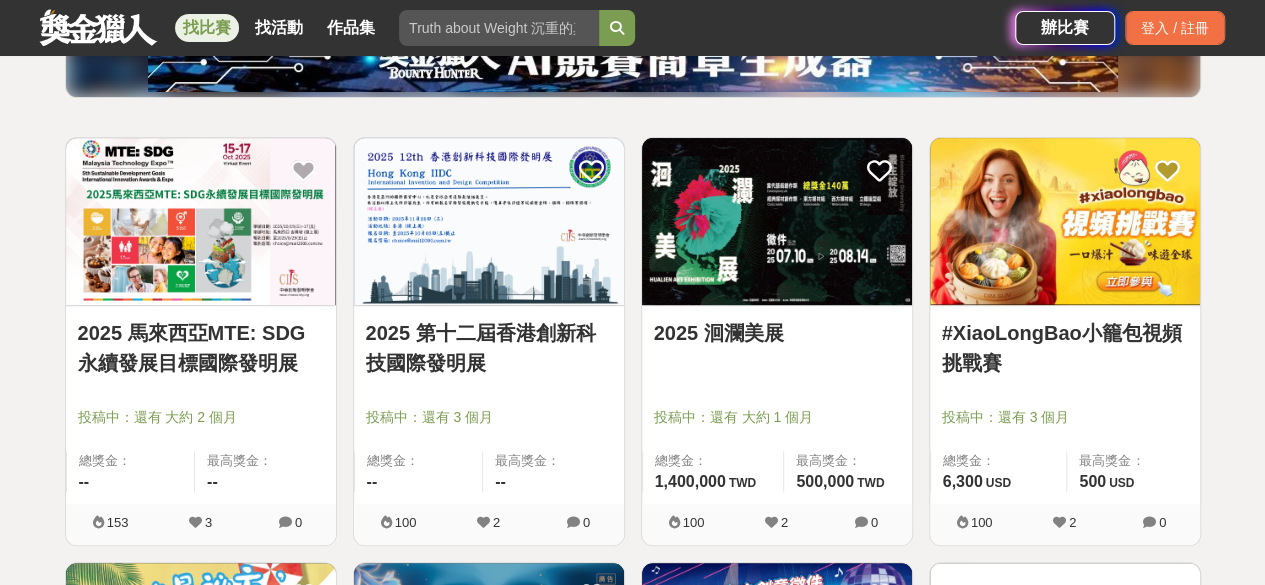 click at bounding box center (1065, 221) 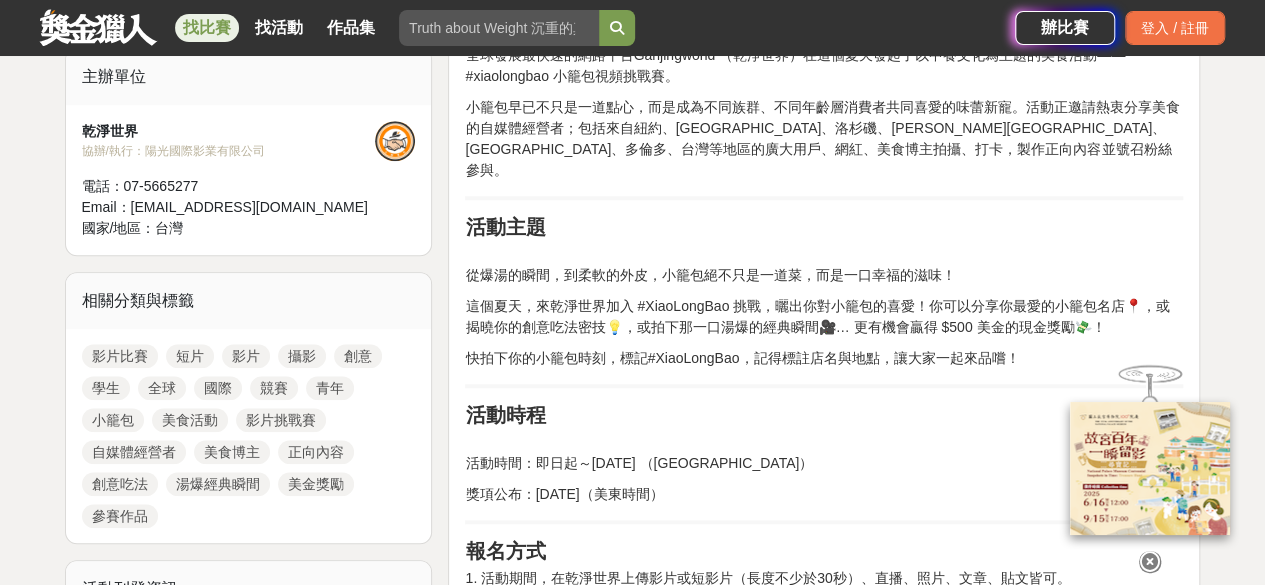 scroll, scrollTop: 900, scrollLeft: 0, axis: vertical 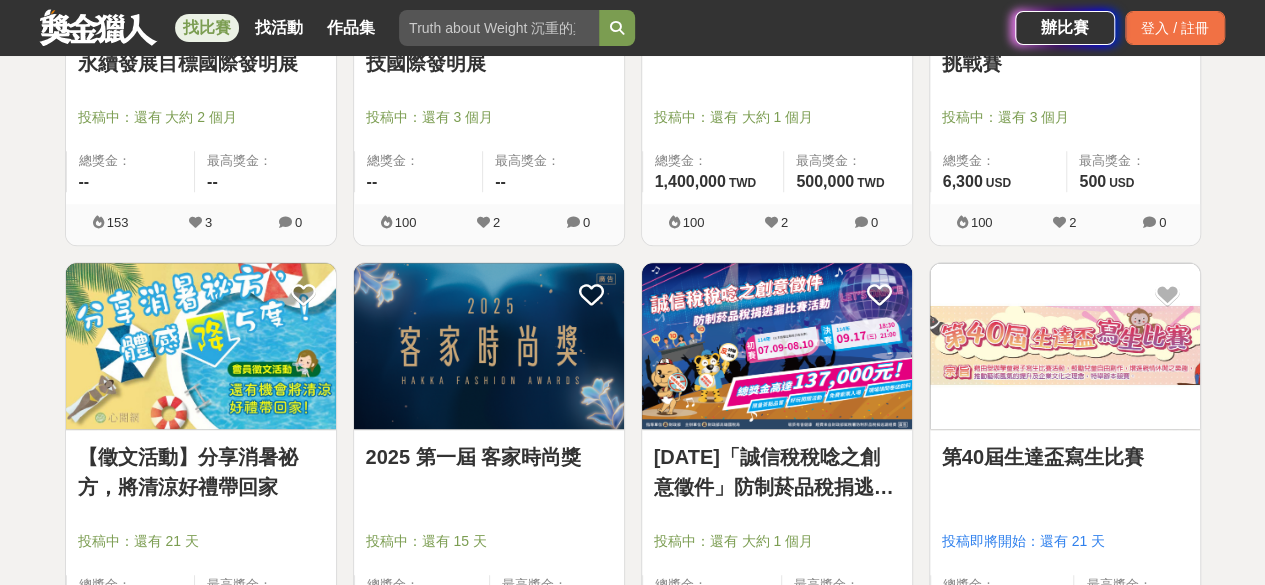 click at bounding box center (201, 346) 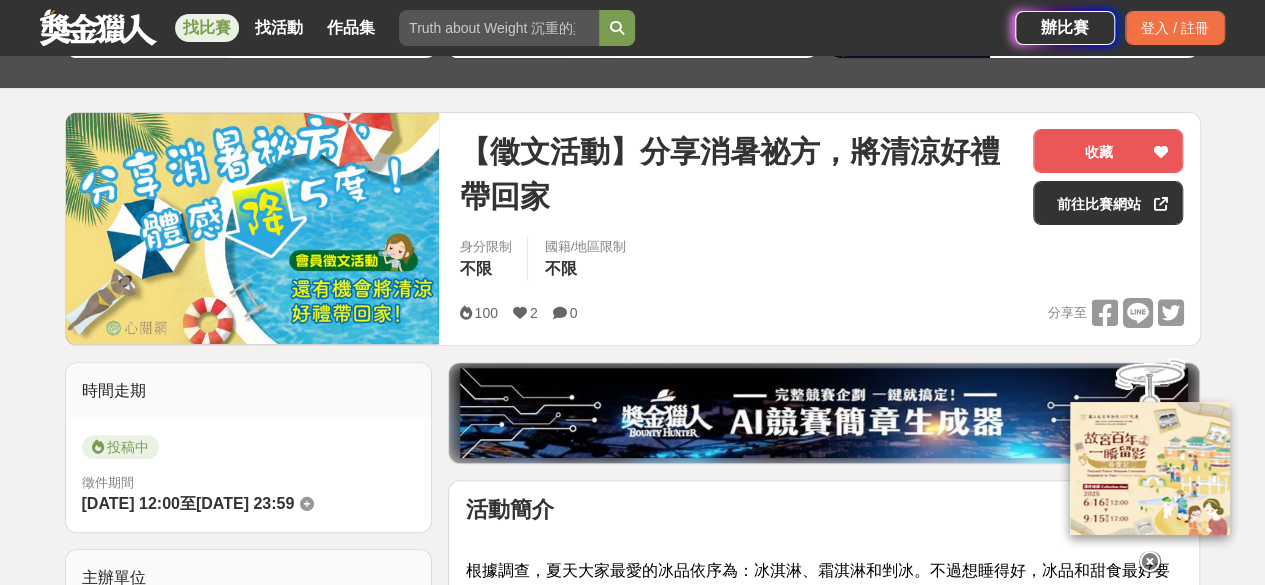 scroll, scrollTop: 100, scrollLeft: 0, axis: vertical 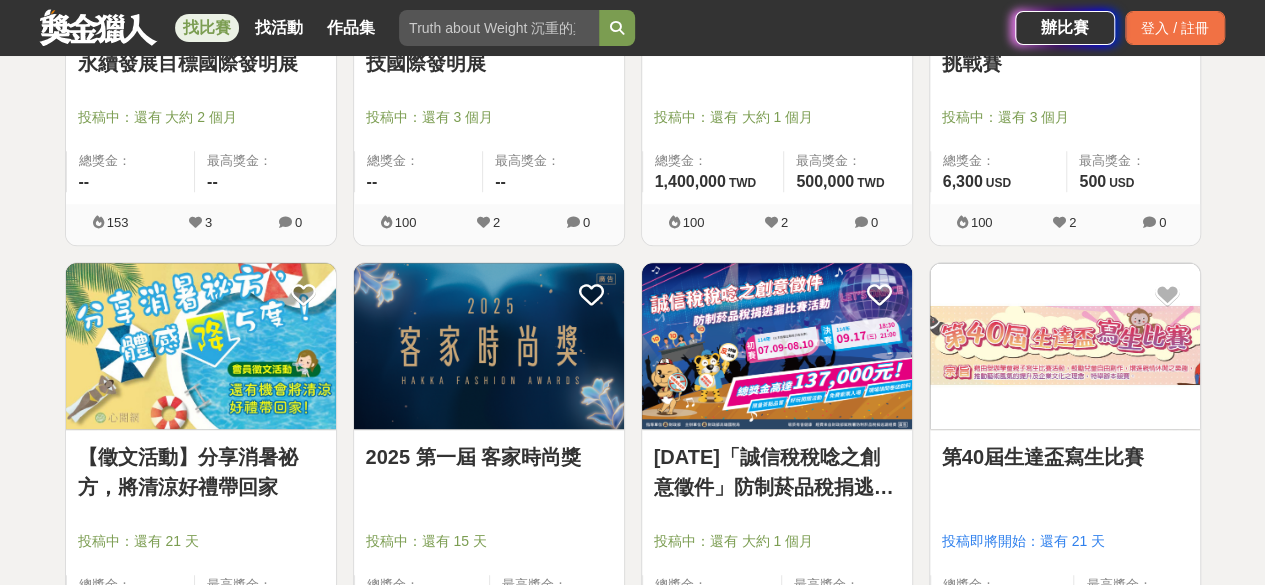 click at bounding box center (777, 346) 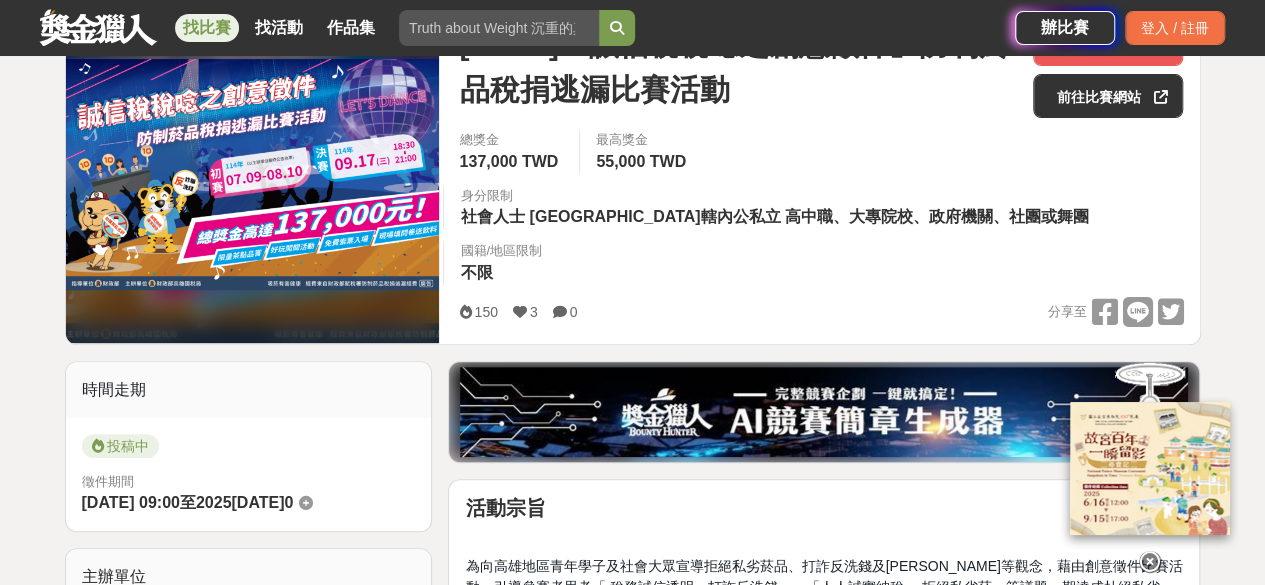 scroll, scrollTop: 200, scrollLeft: 0, axis: vertical 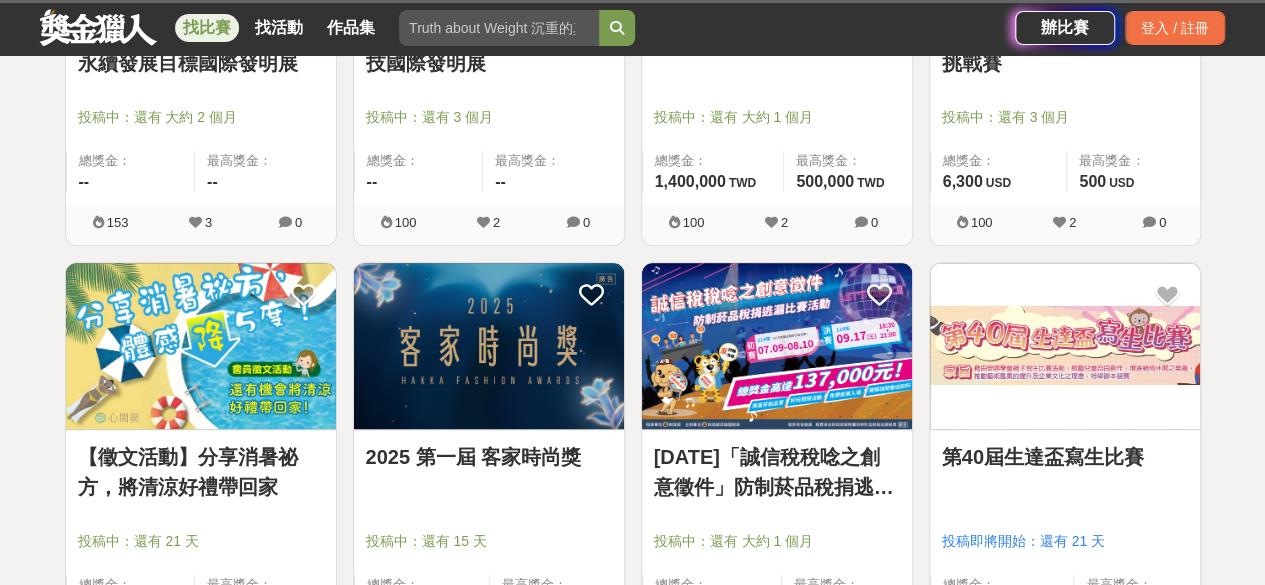 click at bounding box center [1065, 346] 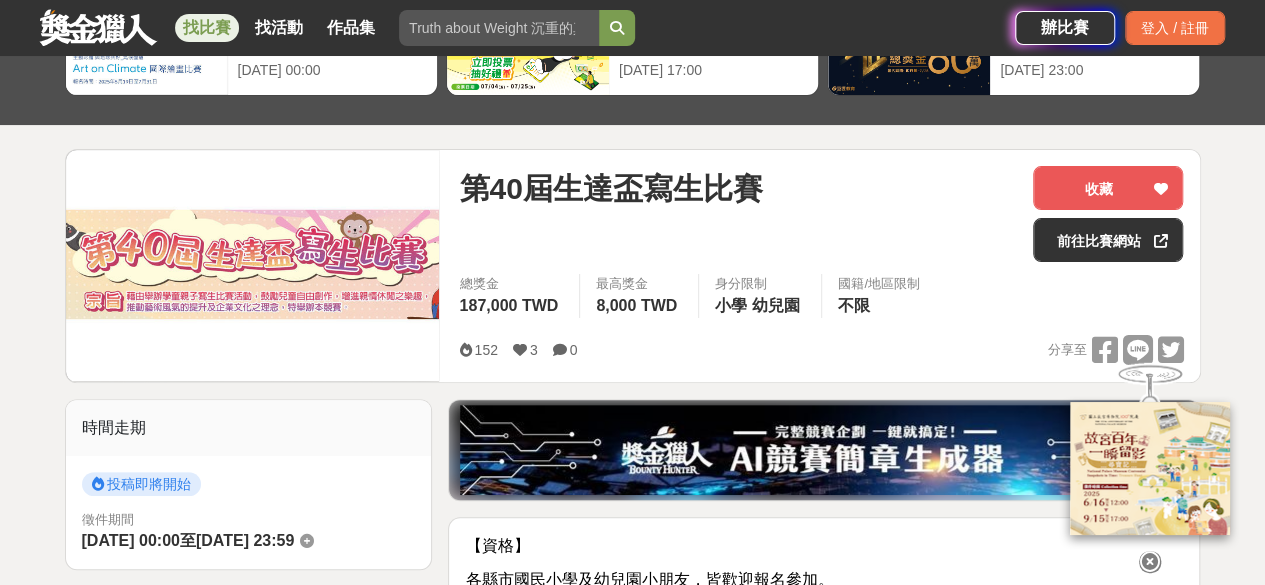 scroll, scrollTop: 300, scrollLeft: 0, axis: vertical 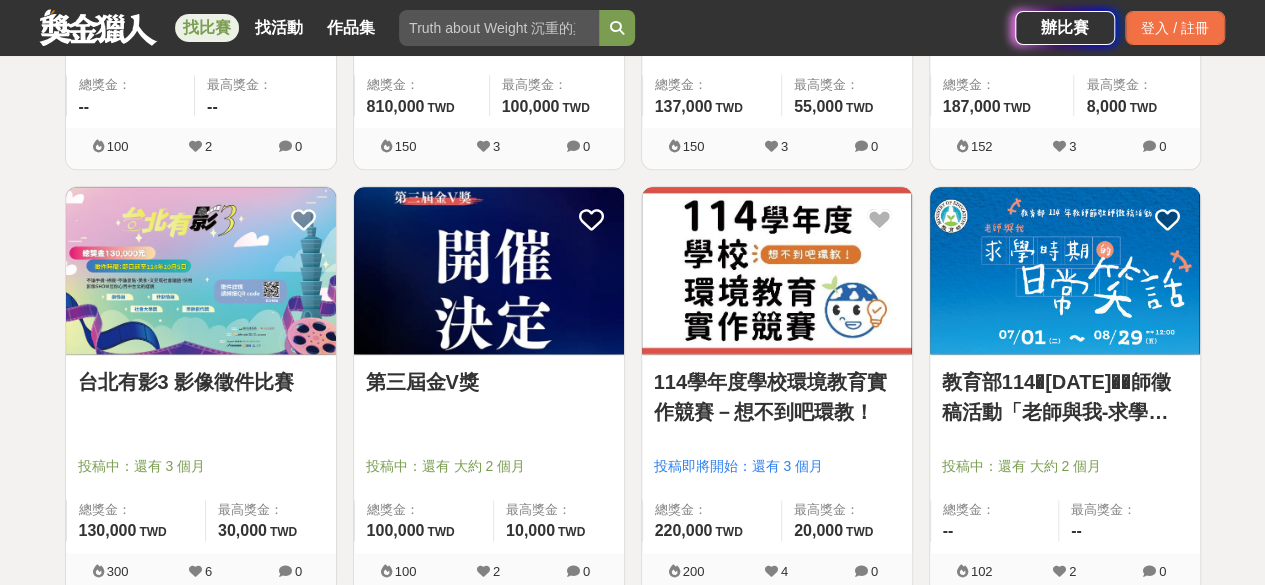 click at bounding box center [201, 270] 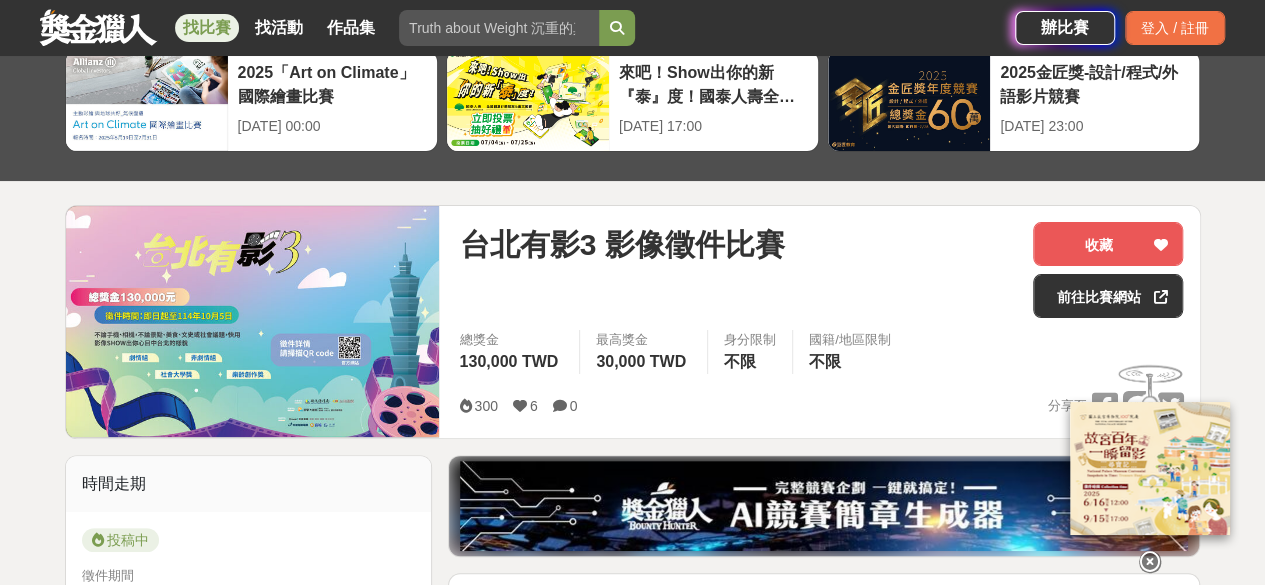 scroll, scrollTop: 400, scrollLeft: 0, axis: vertical 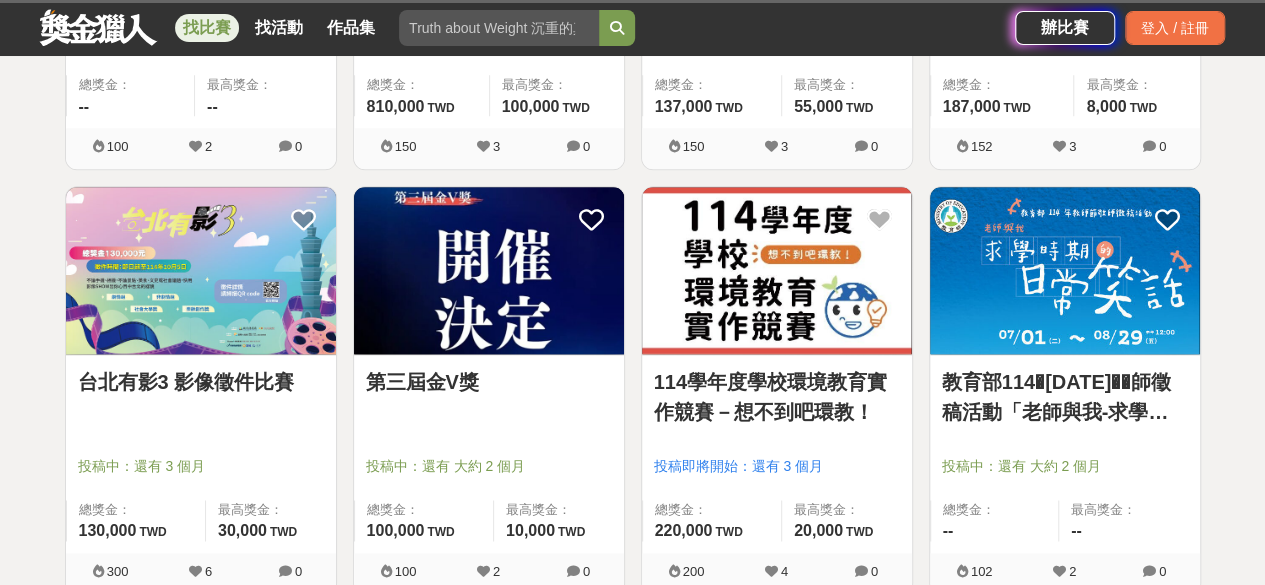 click at bounding box center [489, 270] 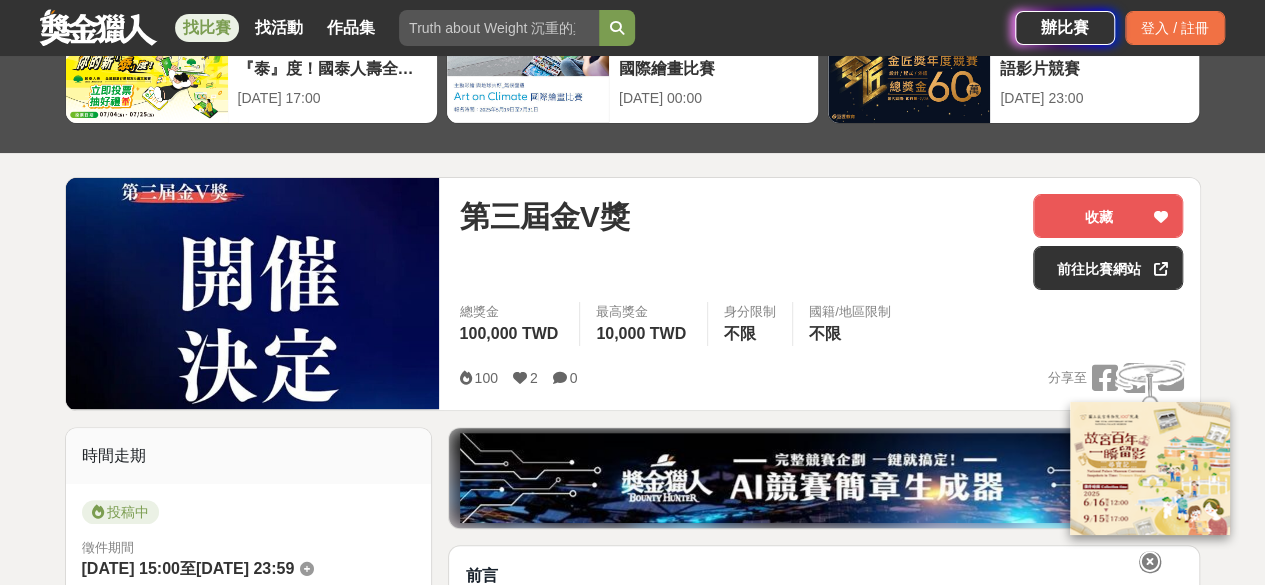 scroll, scrollTop: 100, scrollLeft: 0, axis: vertical 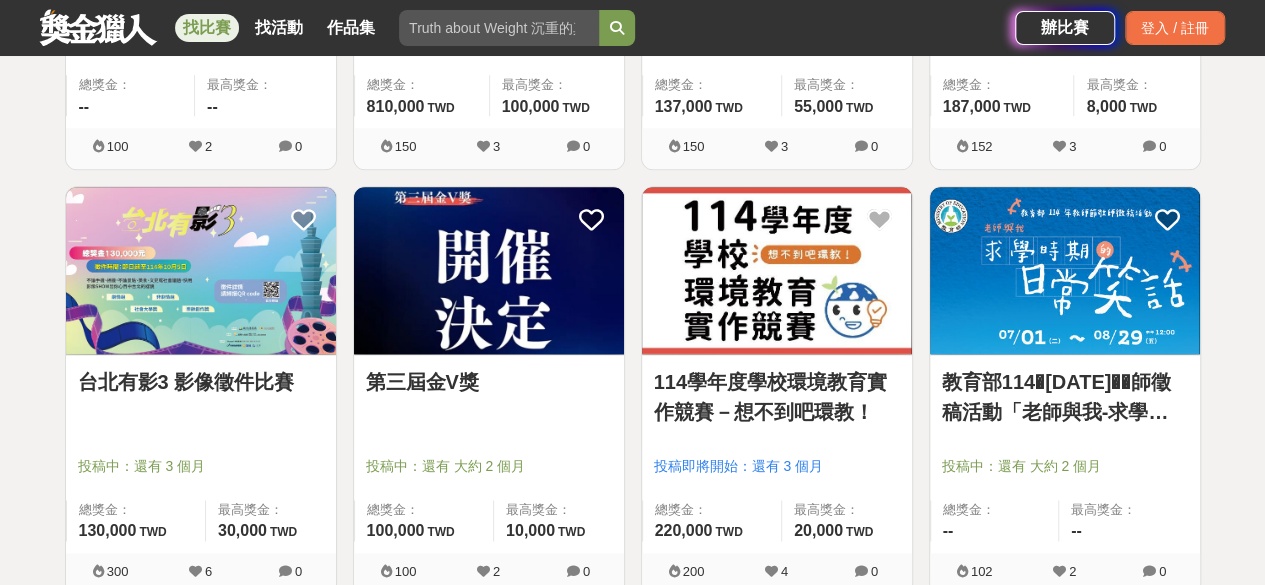 click at bounding box center (777, 270) 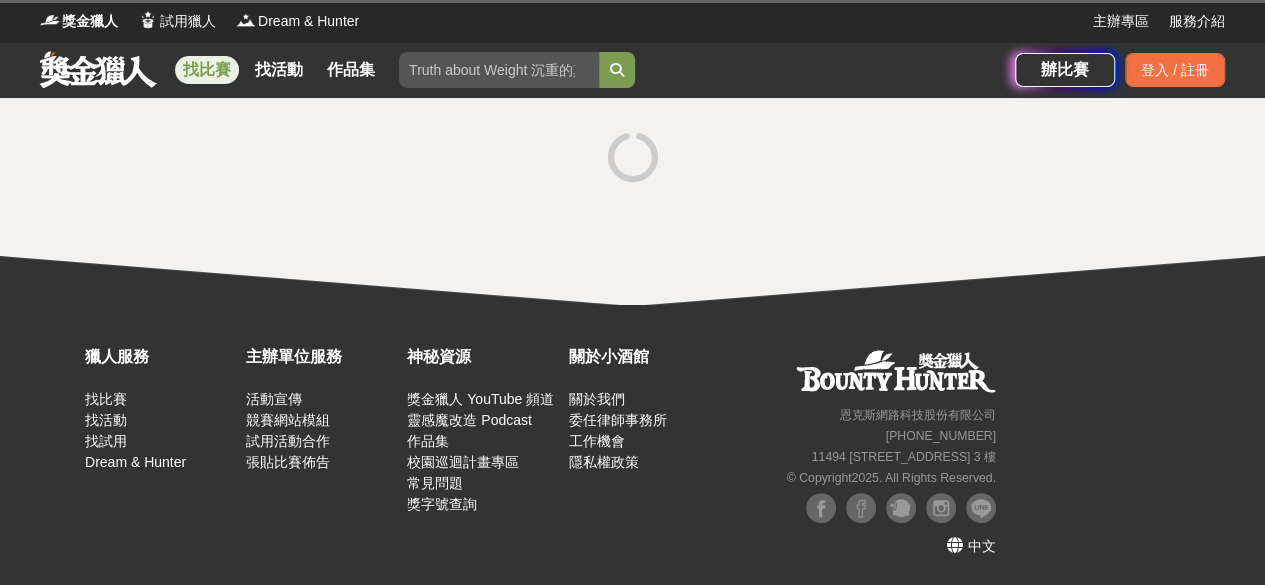 scroll, scrollTop: 0, scrollLeft: 0, axis: both 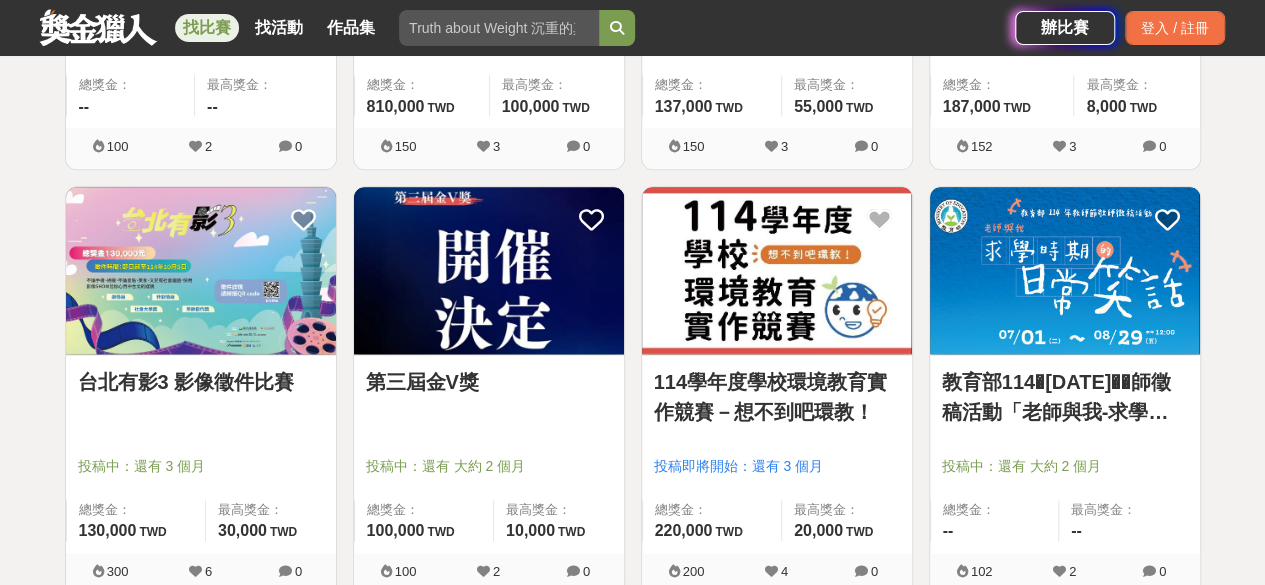 click at bounding box center [1065, 270] 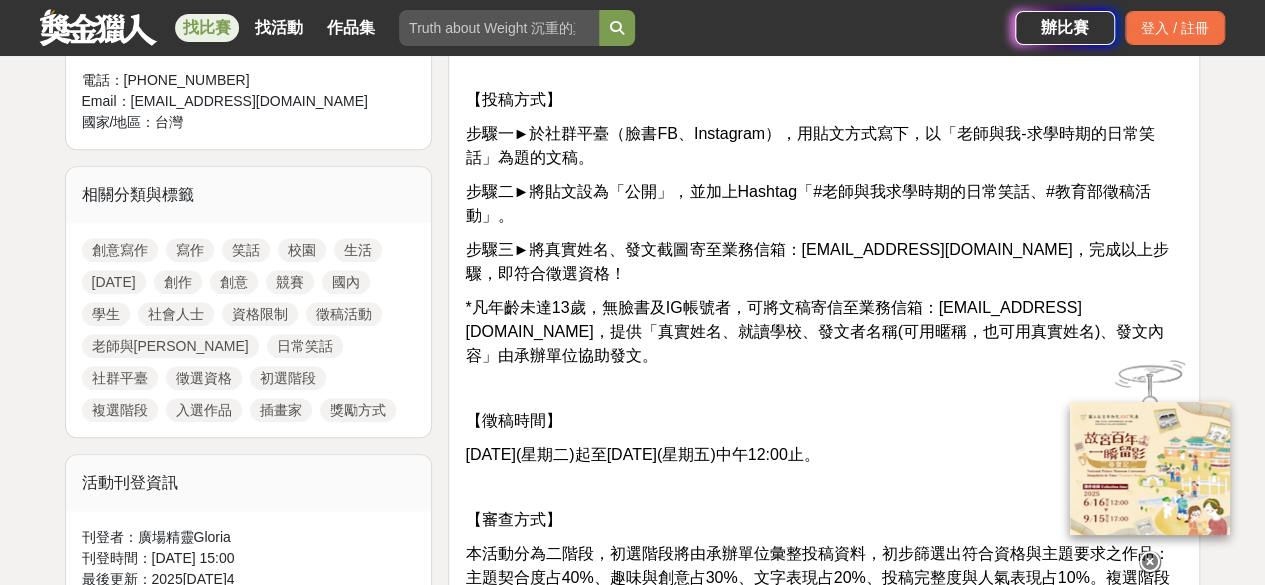 scroll, scrollTop: 900, scrollLeft: 0, axis: vertical 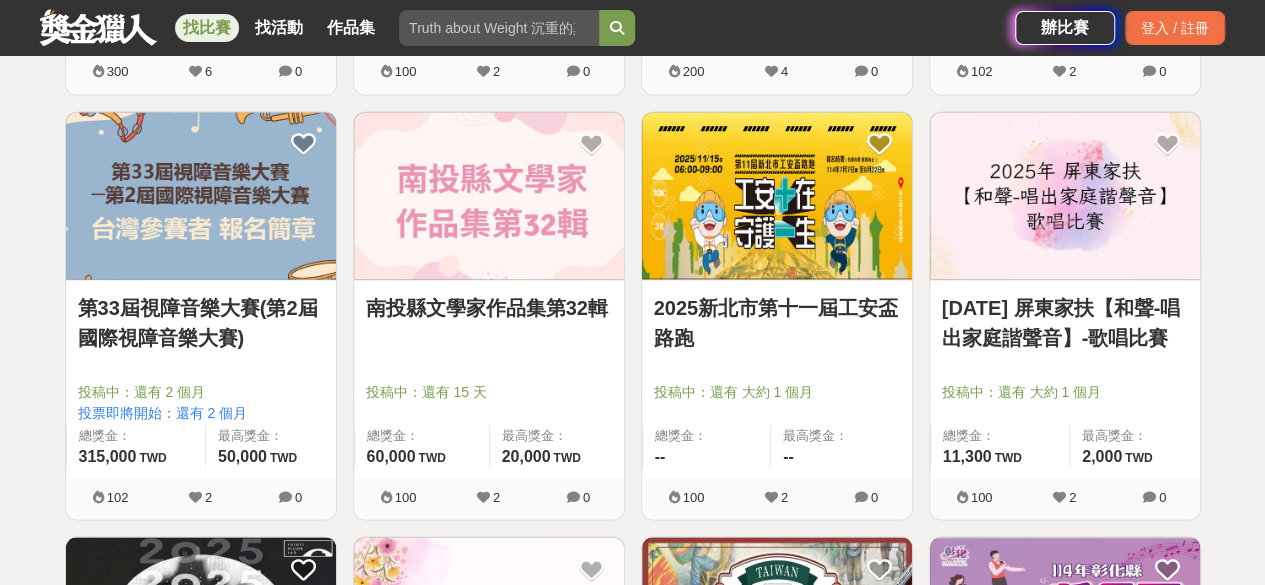 click at bounding box center [489, 195] 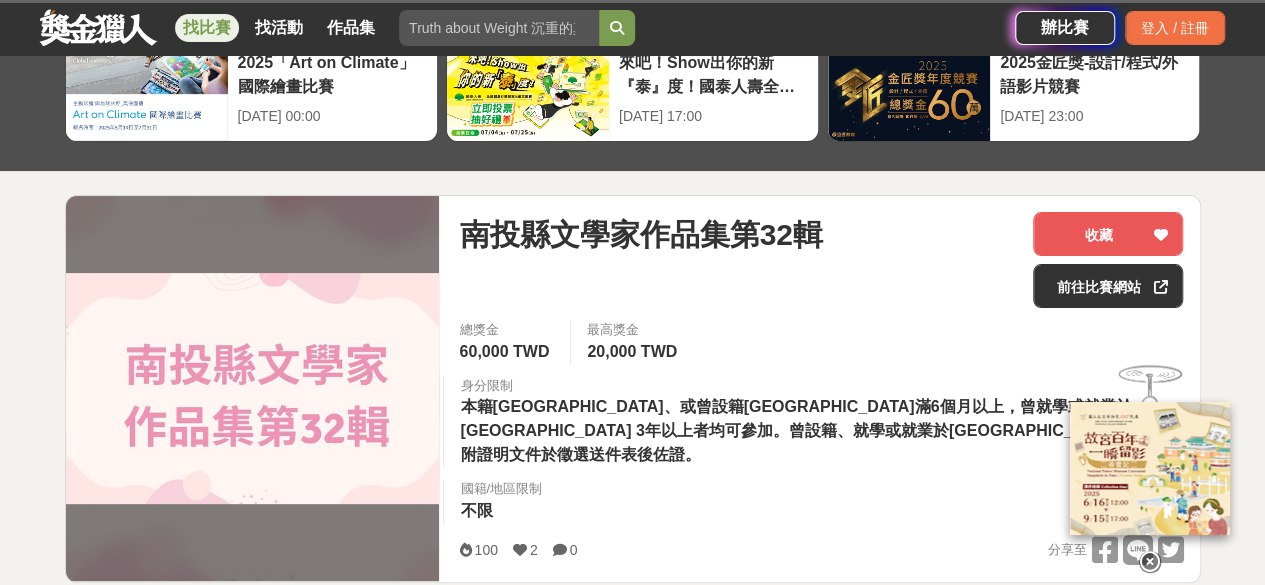 scroll, scrollTop: 200, scrollLeft: 0, axis: vertical 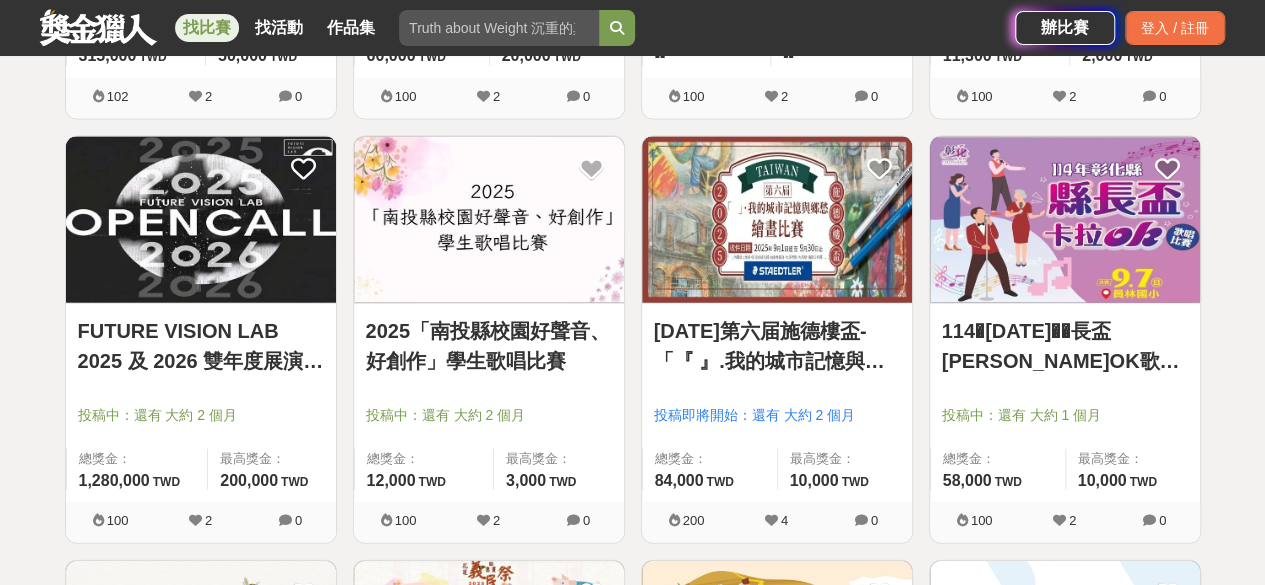 click at bounding box center [201, 220] 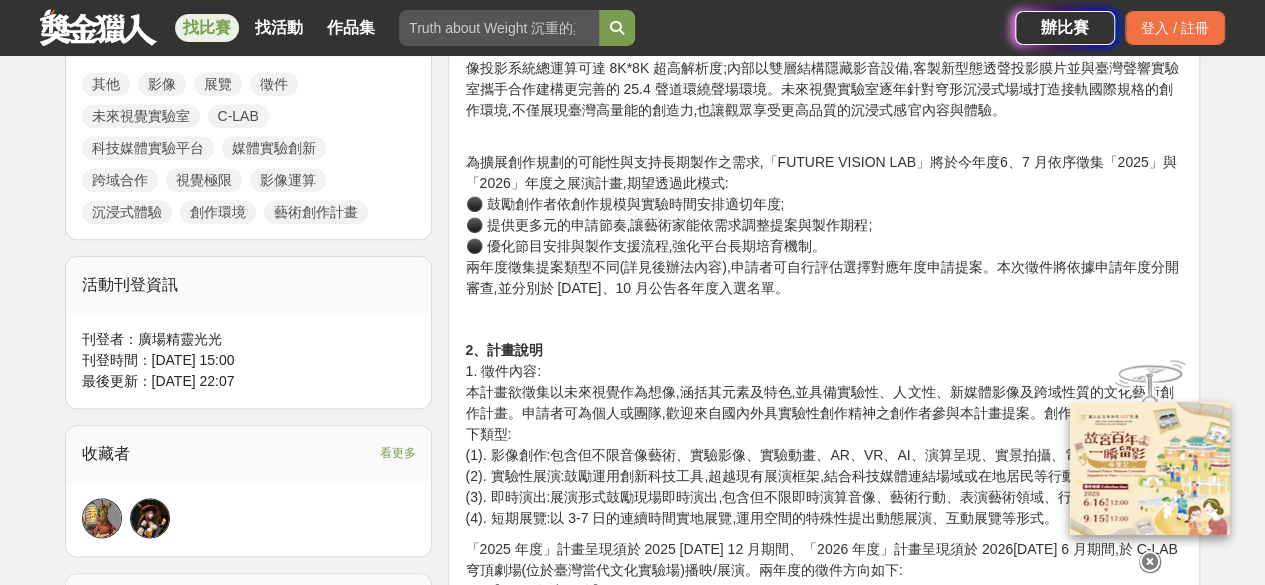 scroll, scrollTop: 1100, scrollLeft: 0, axis: vertical 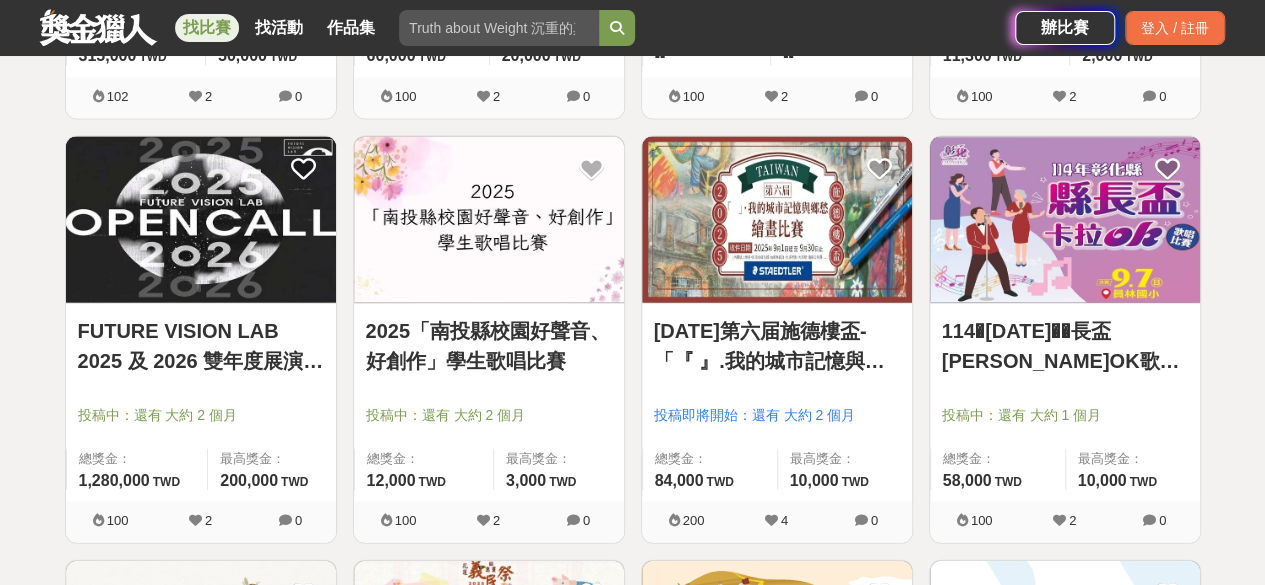 click at bounding box center [777, 220] 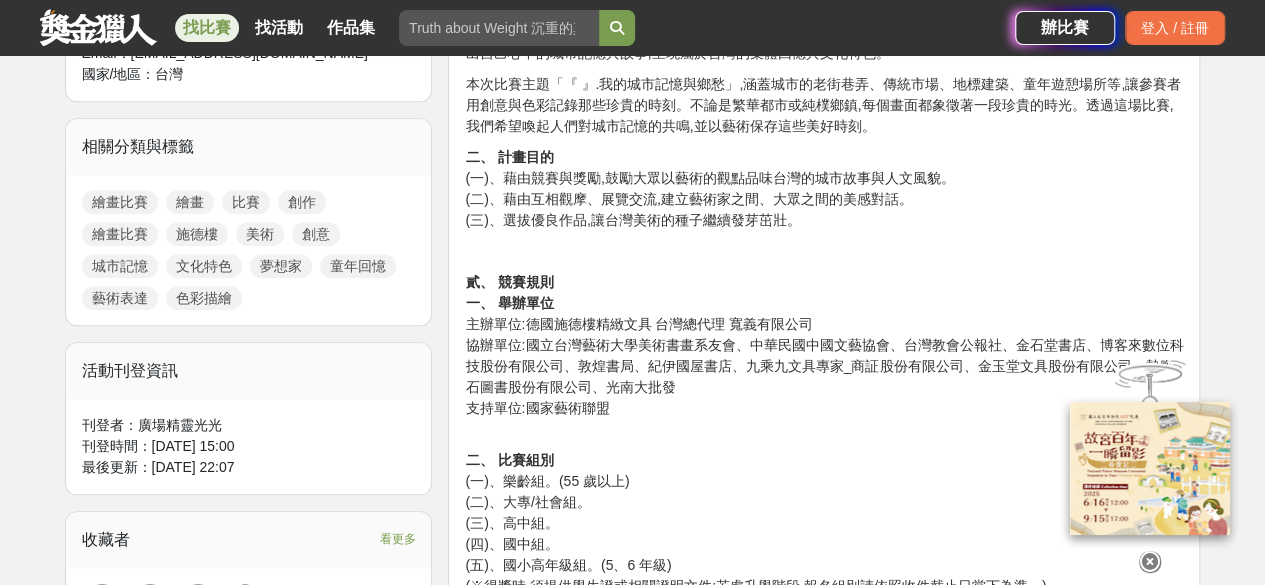 scroll, scrollTop: 1000, scrollLeft: 0, axis: vertical 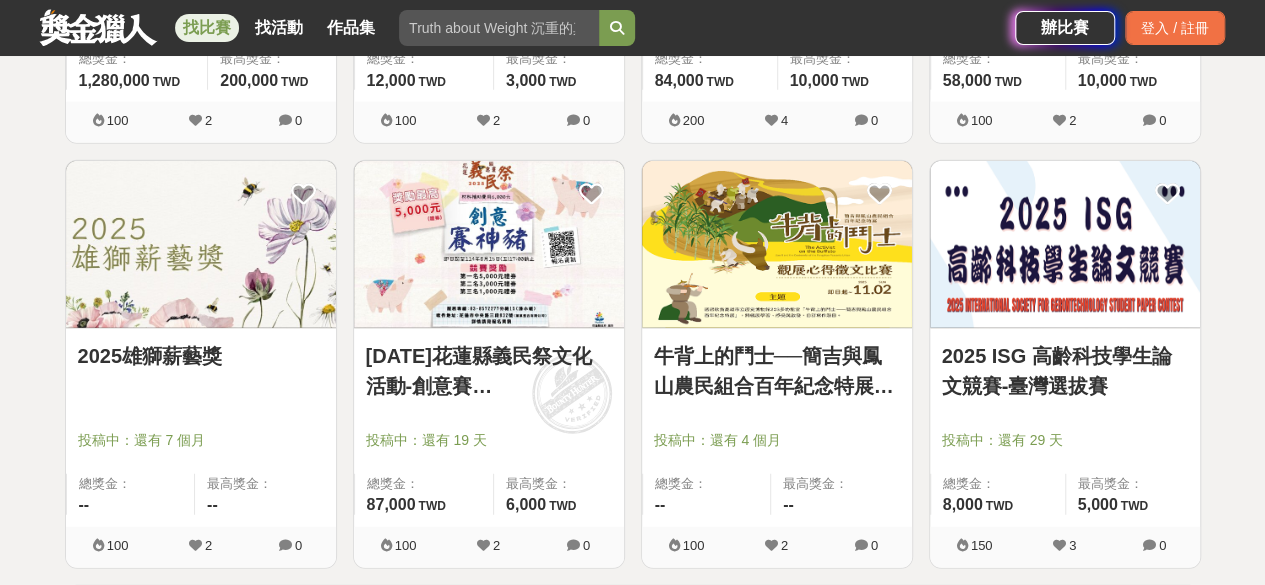 click at bounding box center (201, 244) 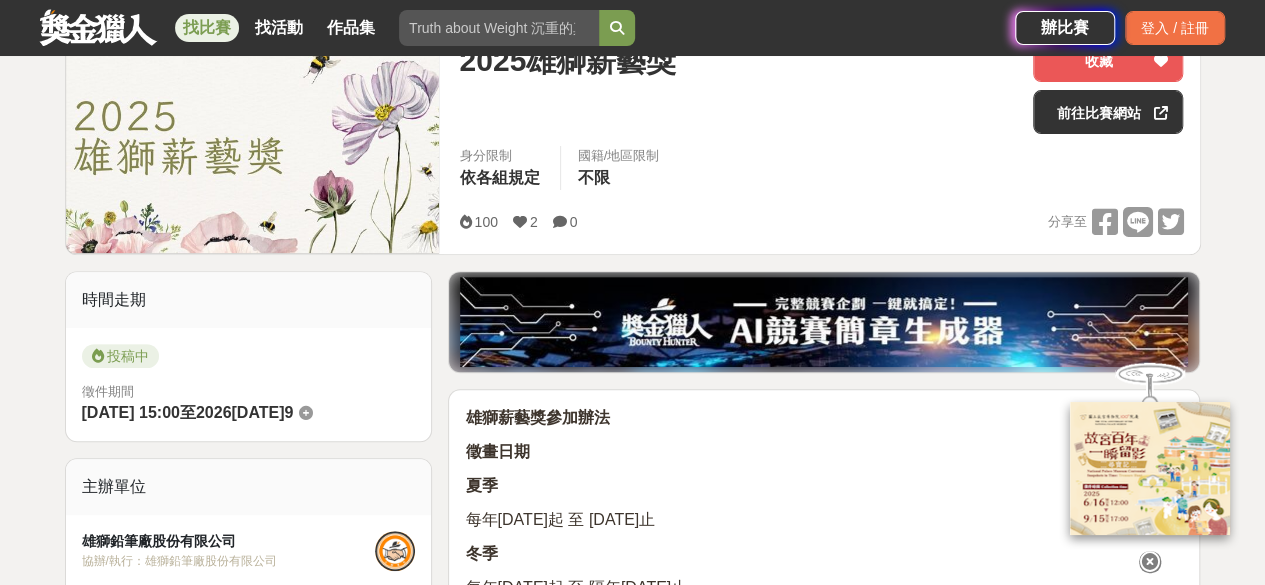 scroll, scrollTop: 400, scrollLeft: 0, axis: vertical 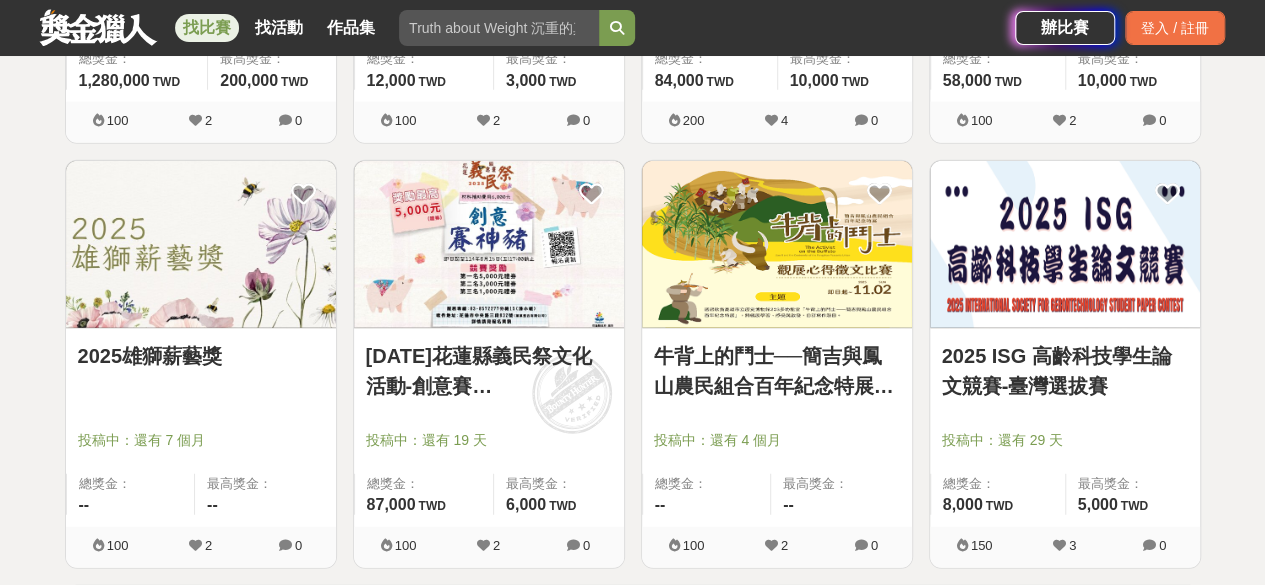 click at bounding box center [777, 244] 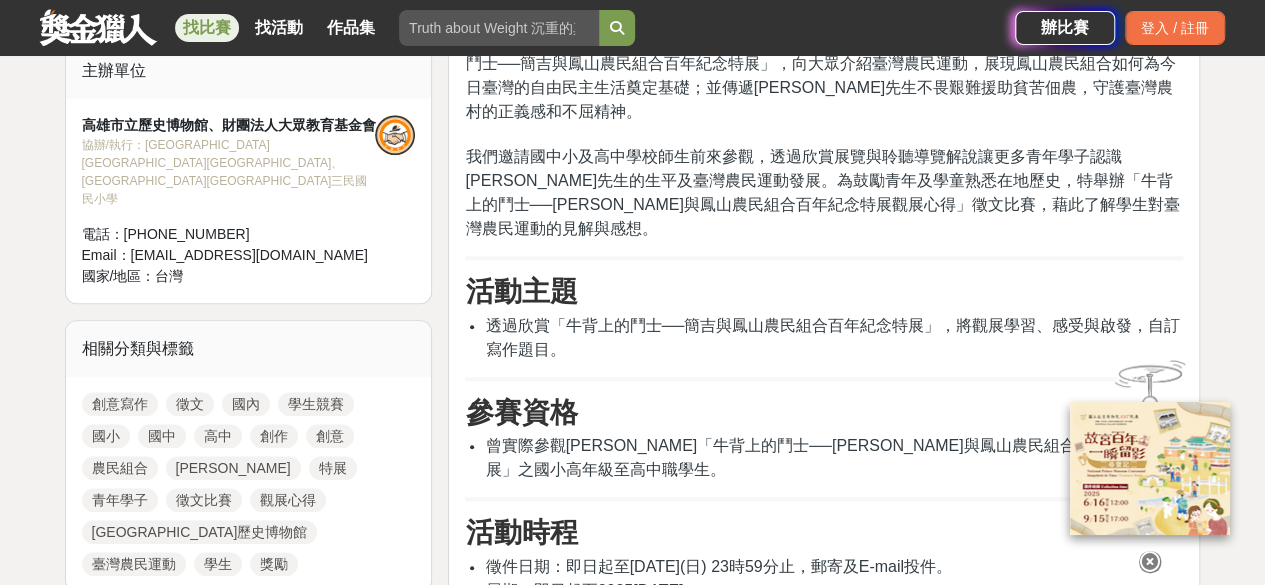 scroll, scrollTop: 800, scrollLeft: 0, axis: vertical 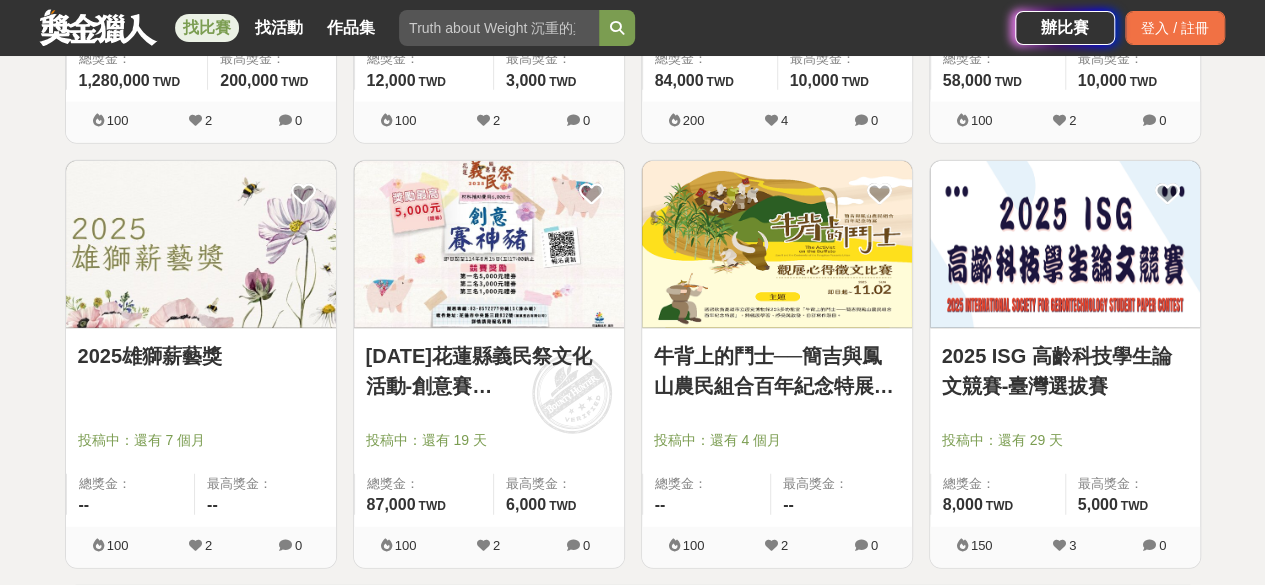 click on "2025 ISG 高齡科技學生論文競賽-臺灣選拔賽" at bounding box center (1065, 371) 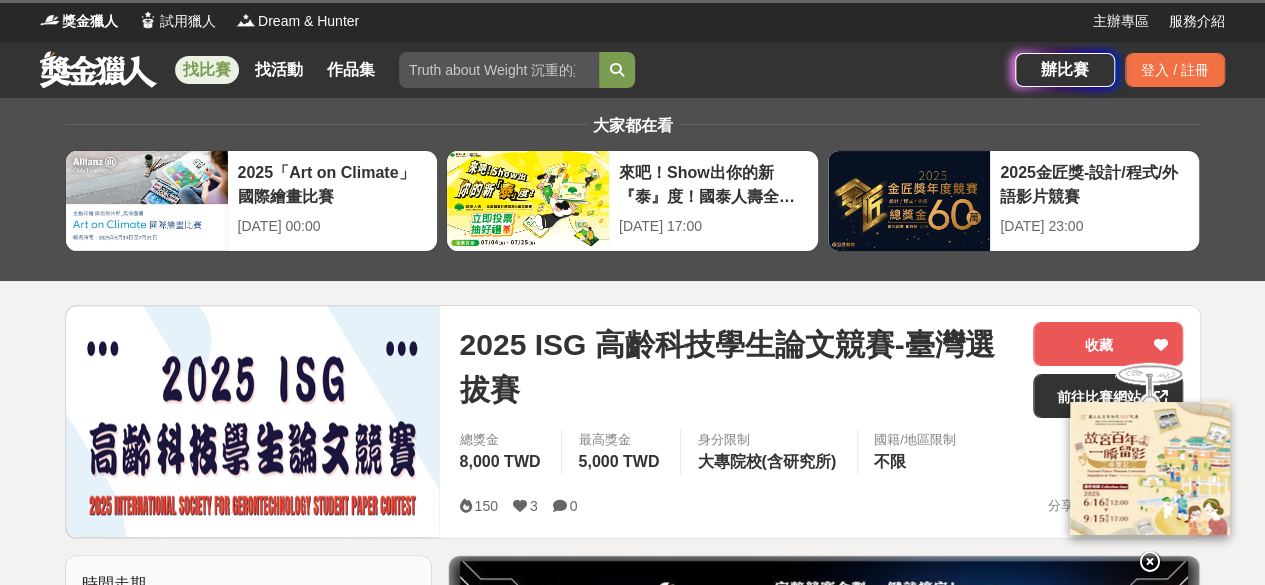scroll, scrollTop: 100, scrollLeft: 0, axis: vertical 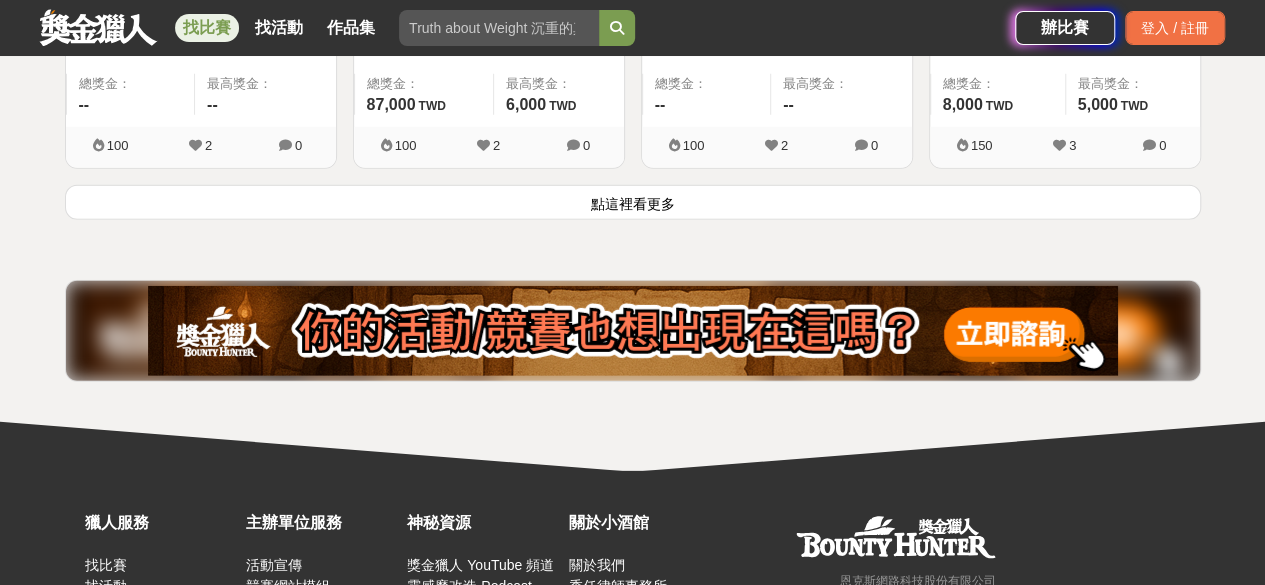 click on "點這裡看更多" at bounding box center [633, 202] 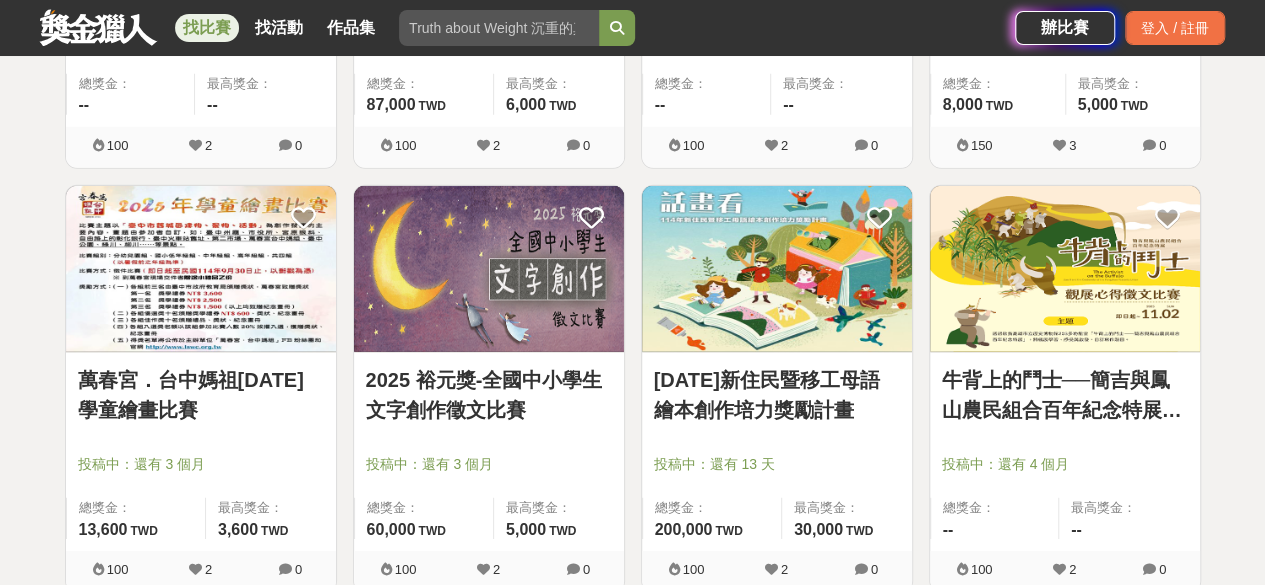 scroll, scrollTop: 2900, scrollLeft: 0, axis: vertical 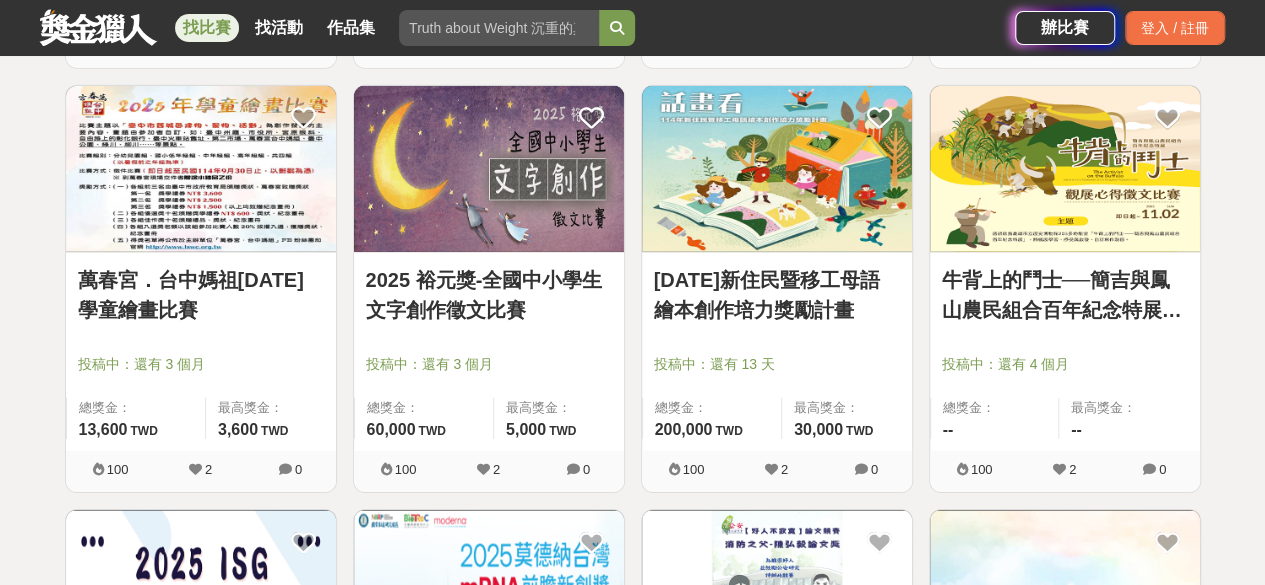 click at bounding box center (201, 169) 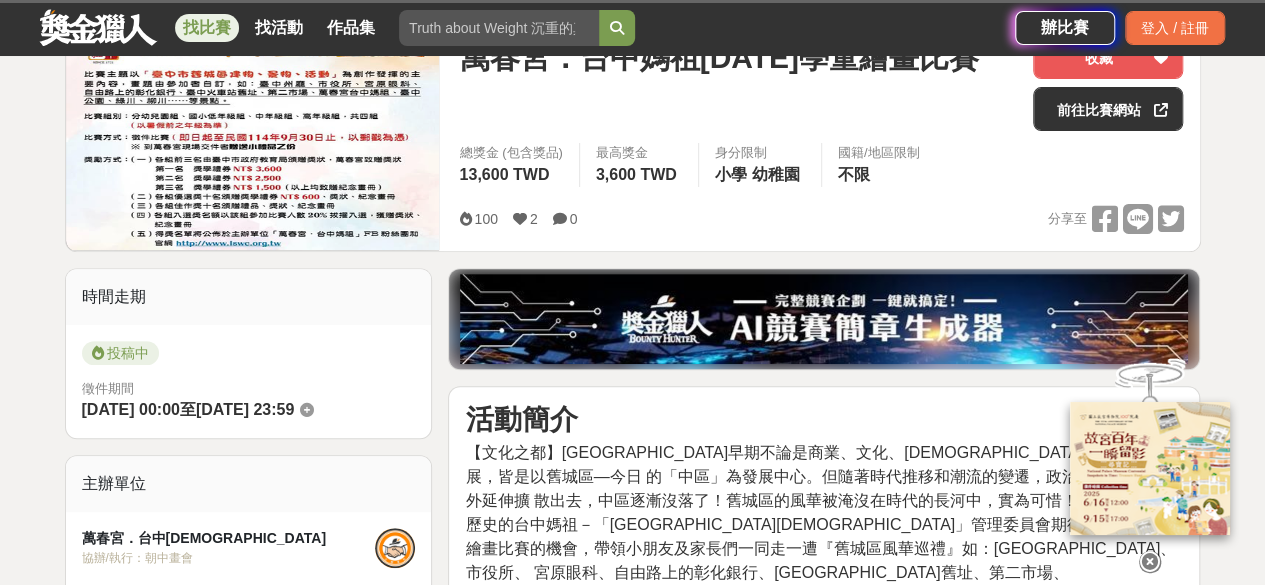 scroll, scrollTop: 300, scrollLeft: 0, axis: vertical 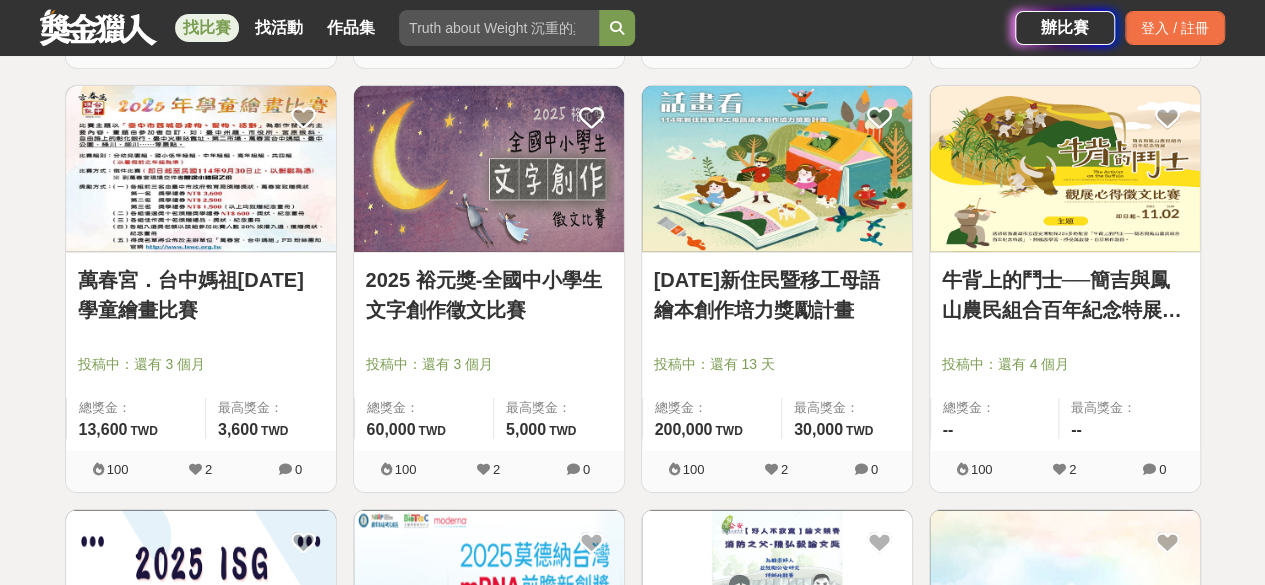 click at bounding box center [489, 169] 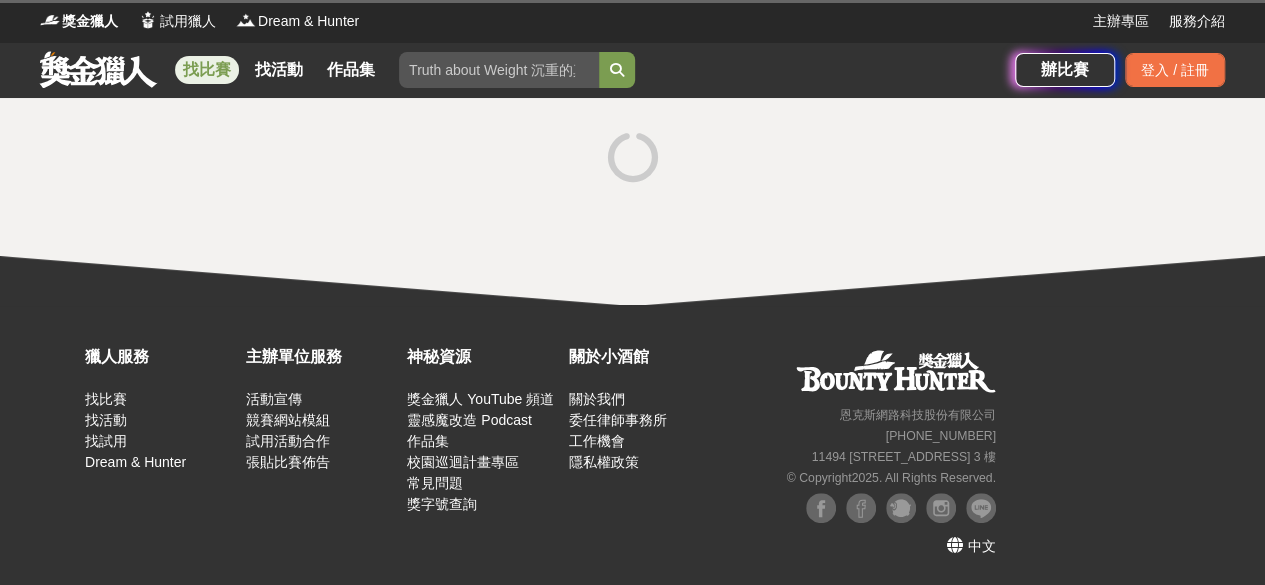 scroll, scrollTop: 0, scrollLeft: 0, axis: both 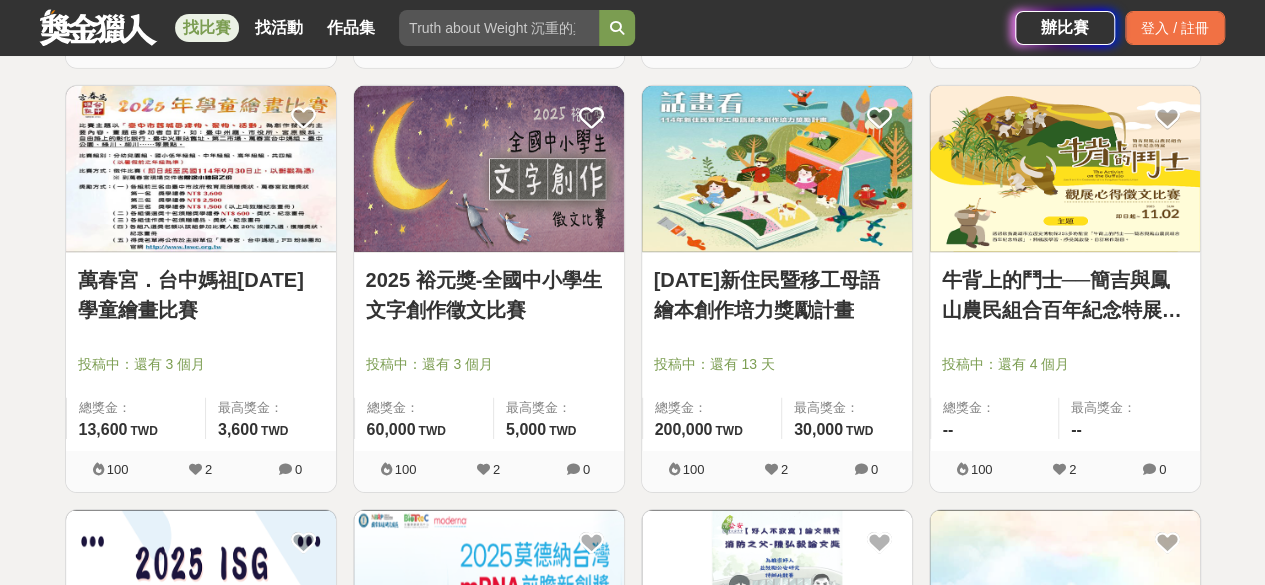 click at bounding box center [777, 169] 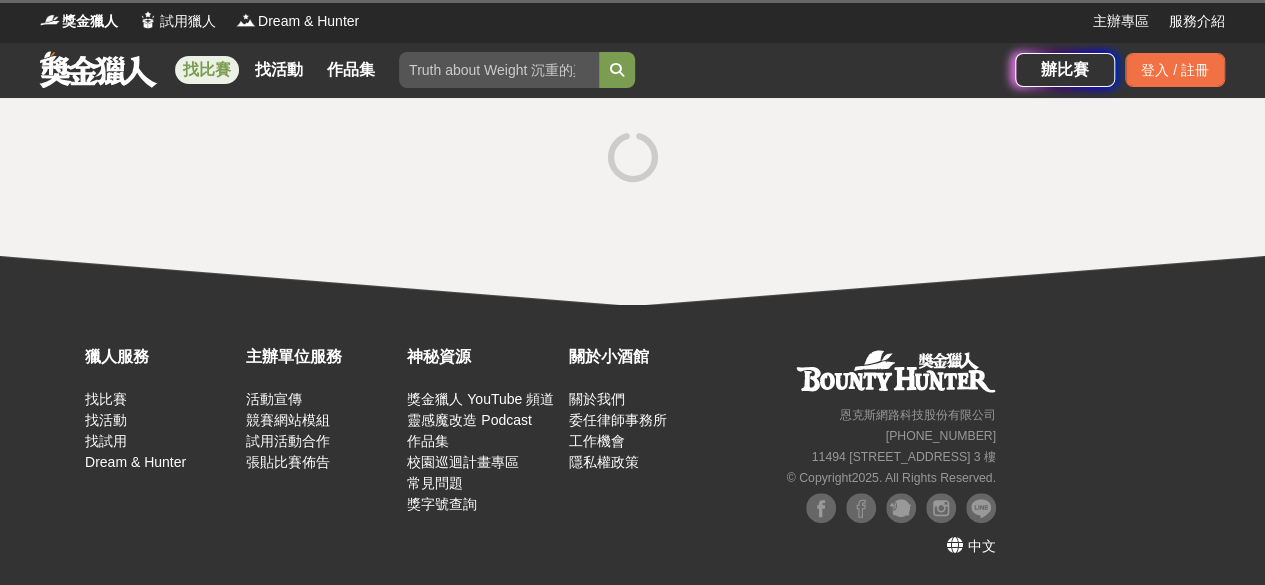 scroll, scrollTop: 0, scrollLeft: 0, axis: both 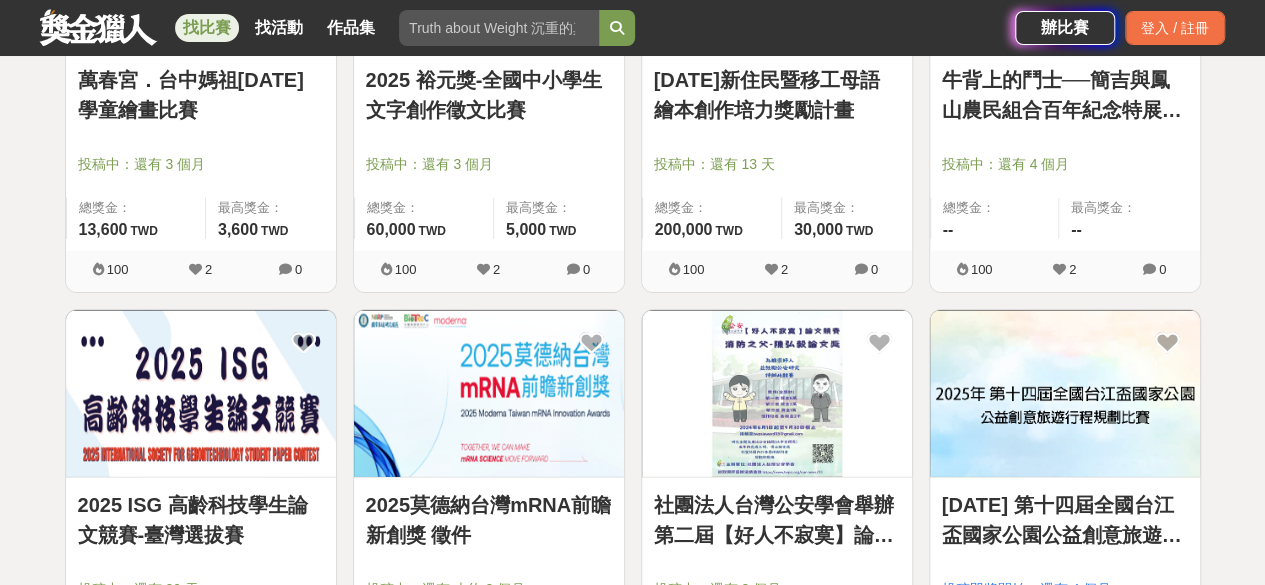 click on "2025莫德納台灣mRNA前瞻新創獎 徵件" at bounding box center (489, 520) 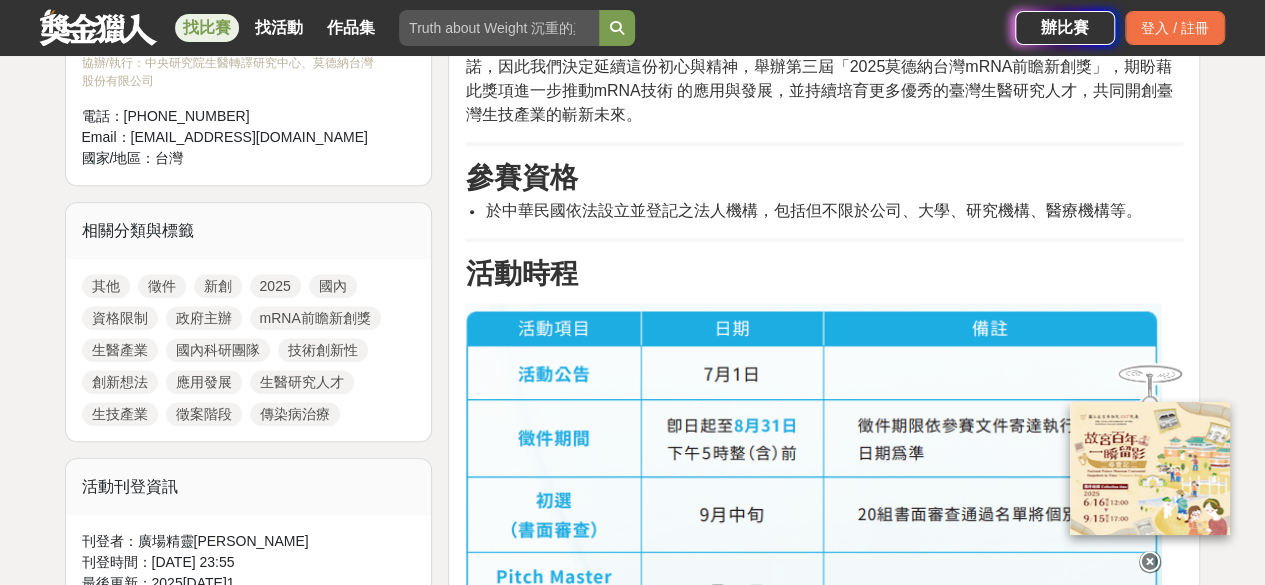 scroll, scrollTop: 1000, scrollLeft: 0, axis: vertical 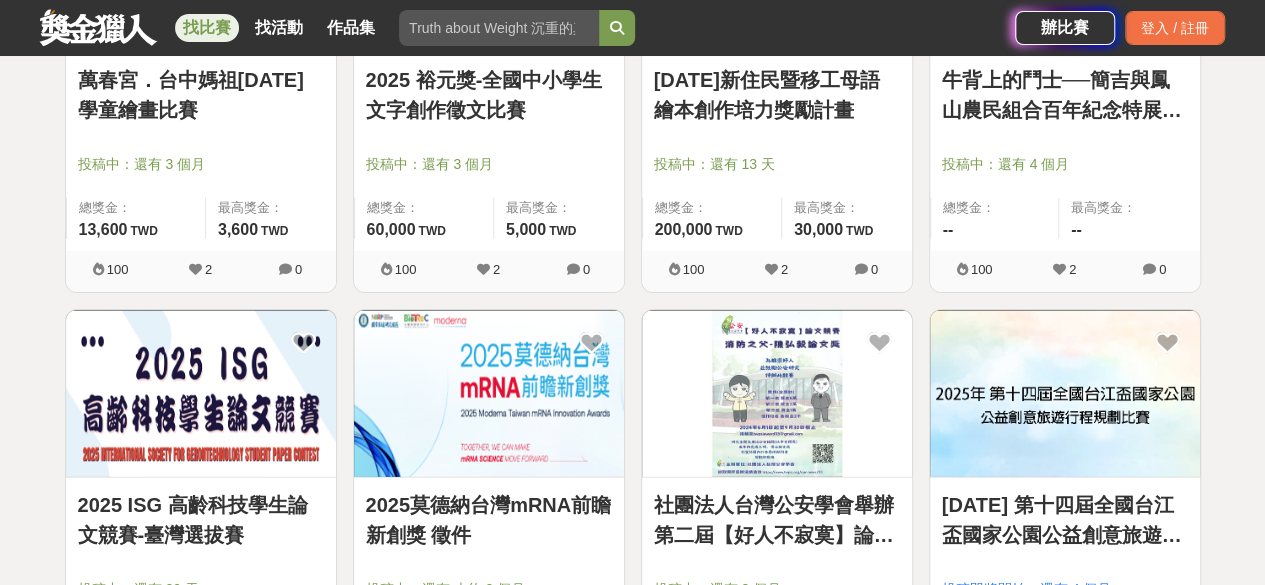 click at bounding box center (777, 393) 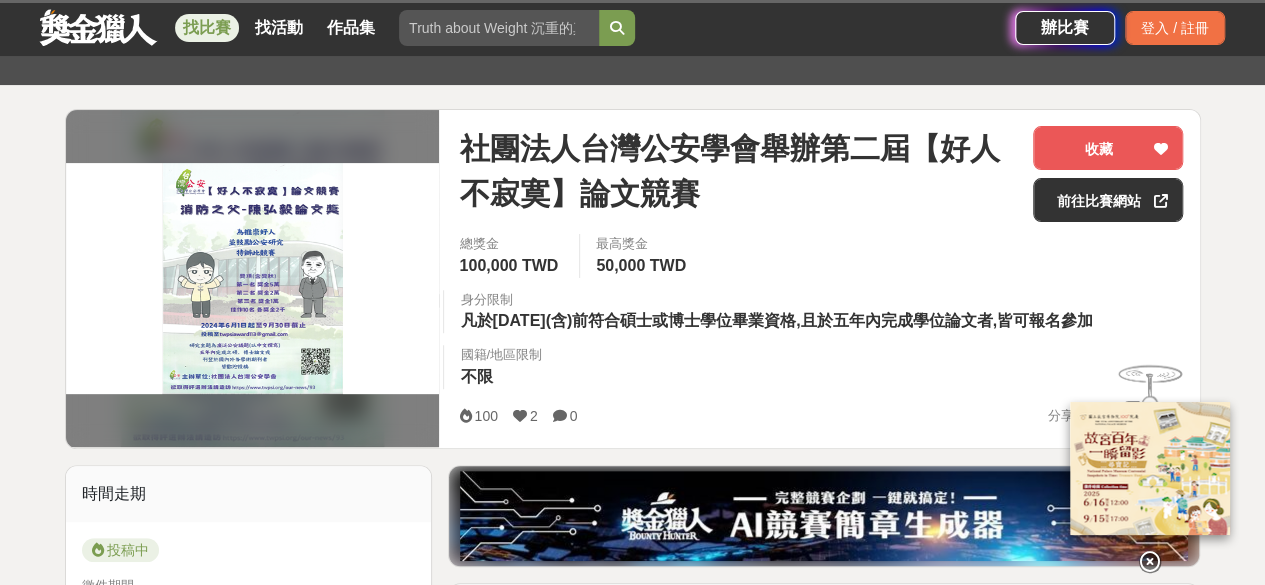 scroll, scrollTop: 200, scrollLeft: 0, axis: vertical 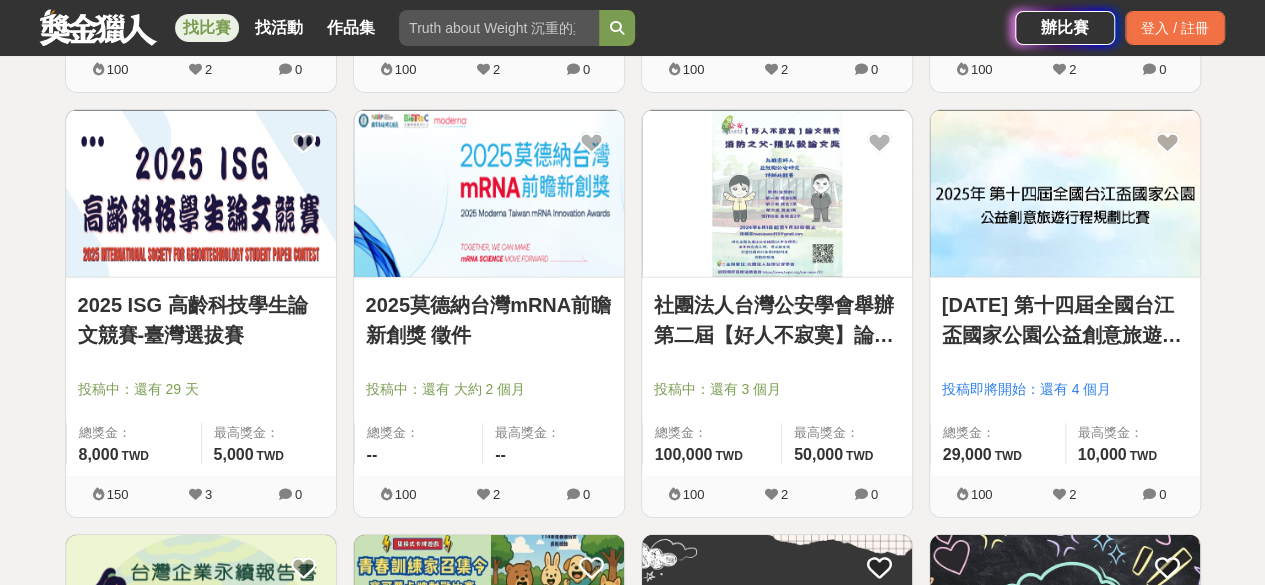 click at bounding box center (1065, 193) 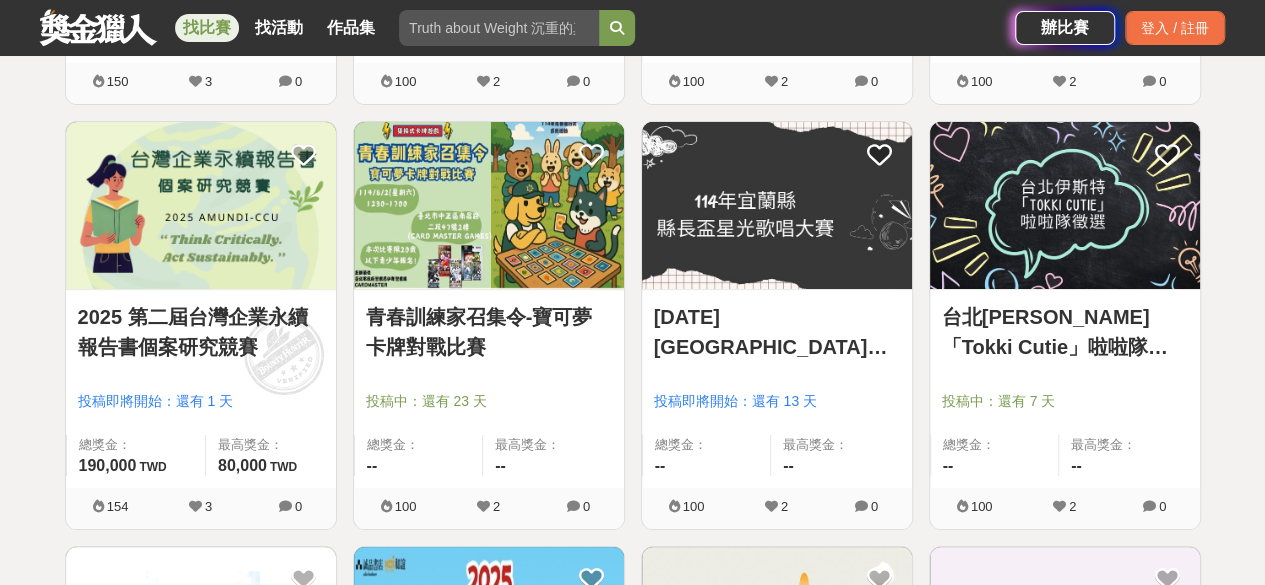 scroll, scrollTop: 3800, scrollLeft: 0, axis: vertical 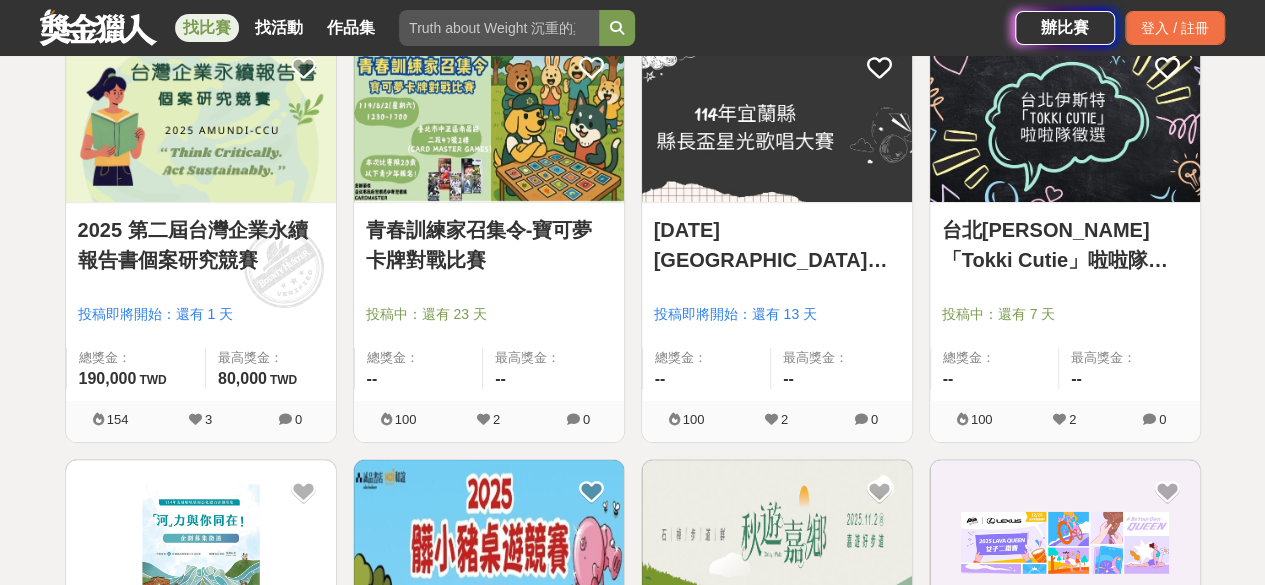 click at bounding box center [201, 118] 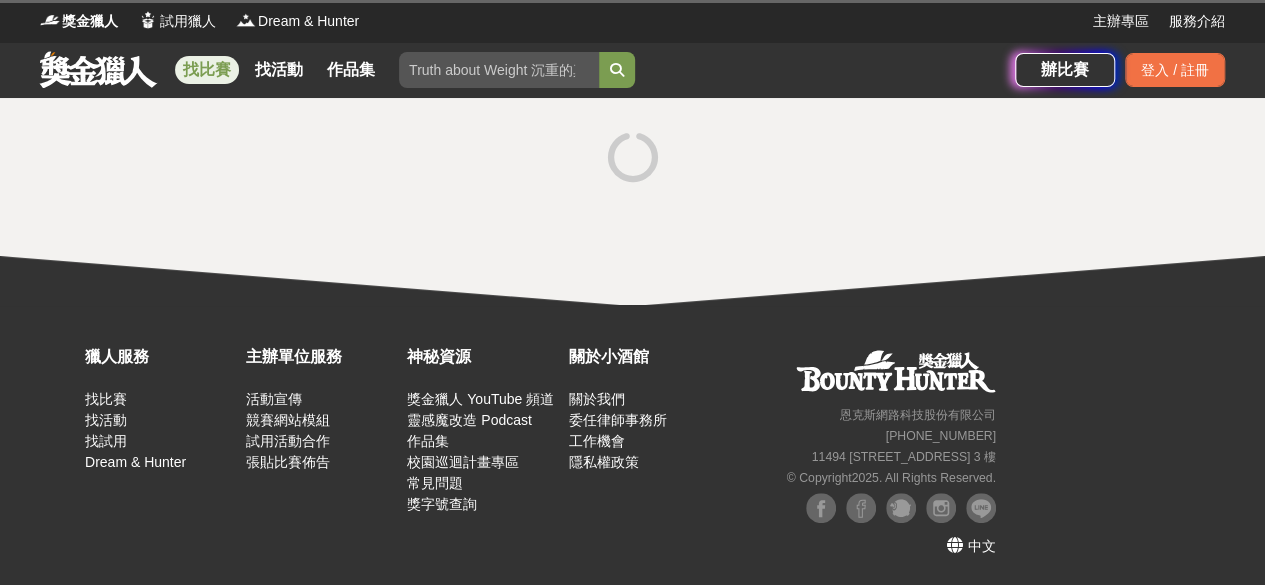 scroll, scrollTop: 0, scrollLeft: 0, axis: both 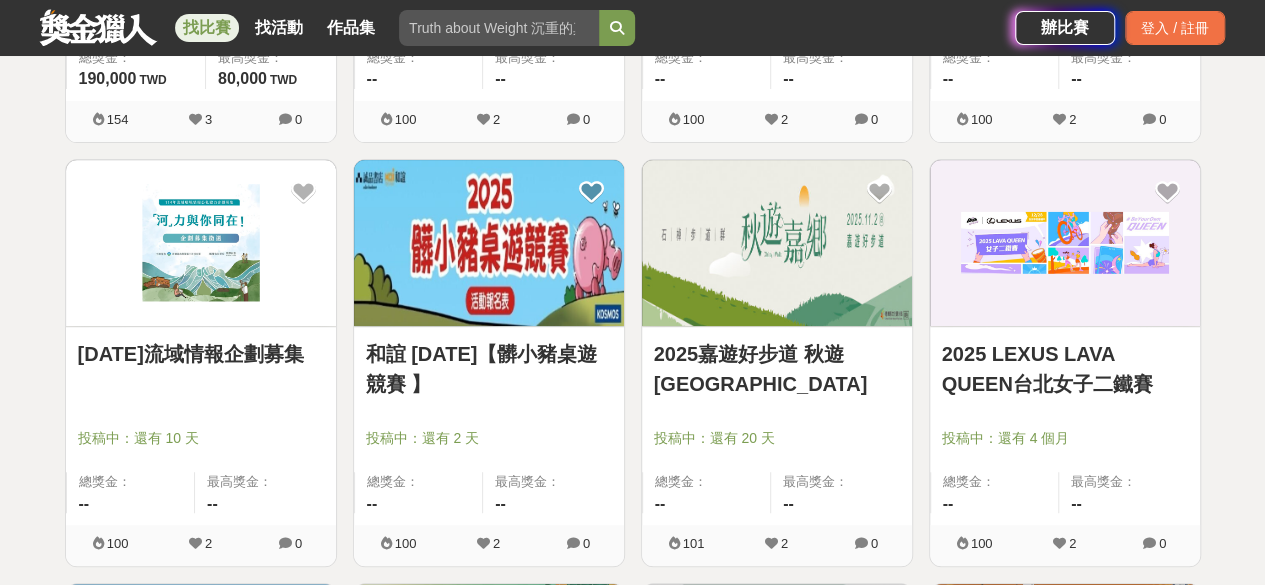 click at bounding box center (201, 243) 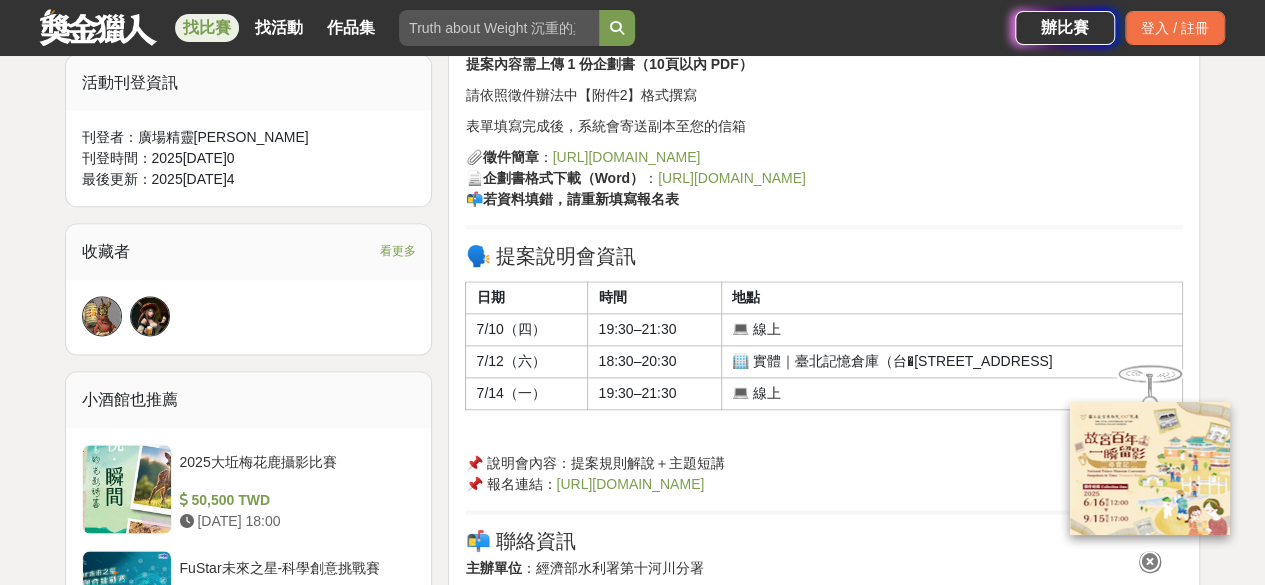scroll, scrollTop: 1100, scrollLeft: 0, axis: vertical 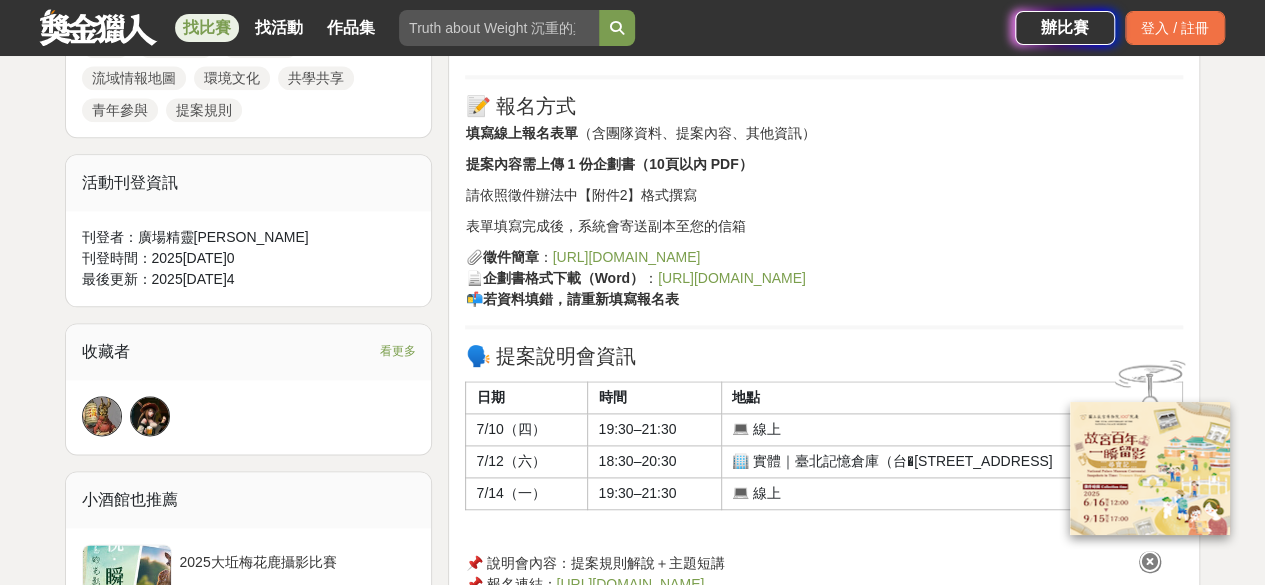 click on "[URL][DOMAIN_NAME]" at bounding box center [626, 257] 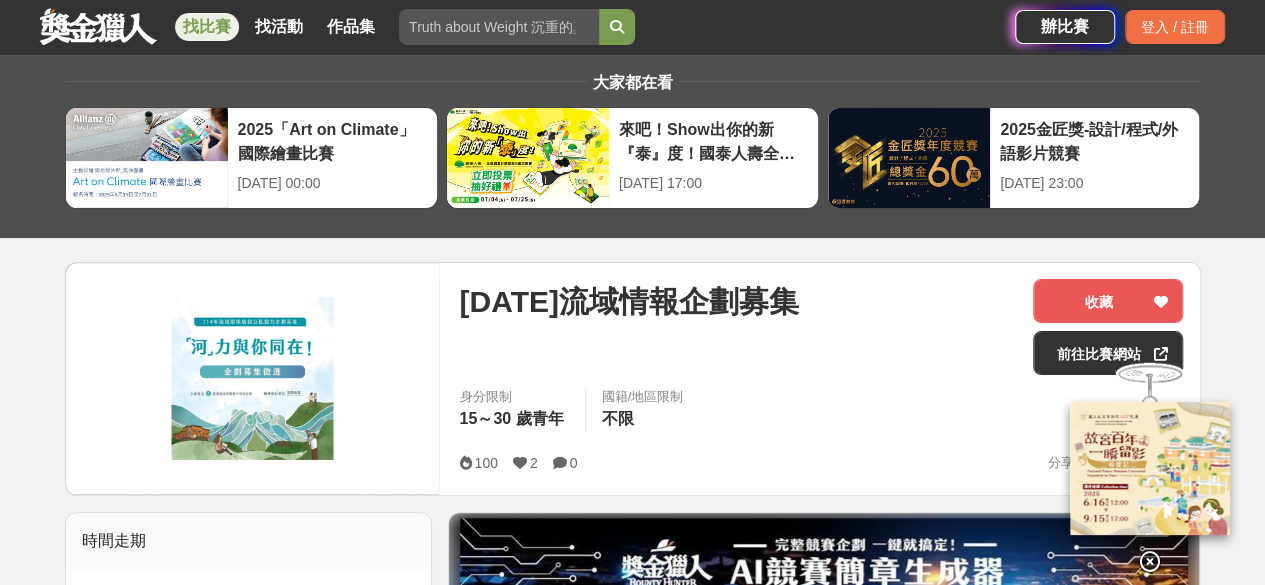 scroll, scrollTop: 0, scrollLeft: 0, axis: both 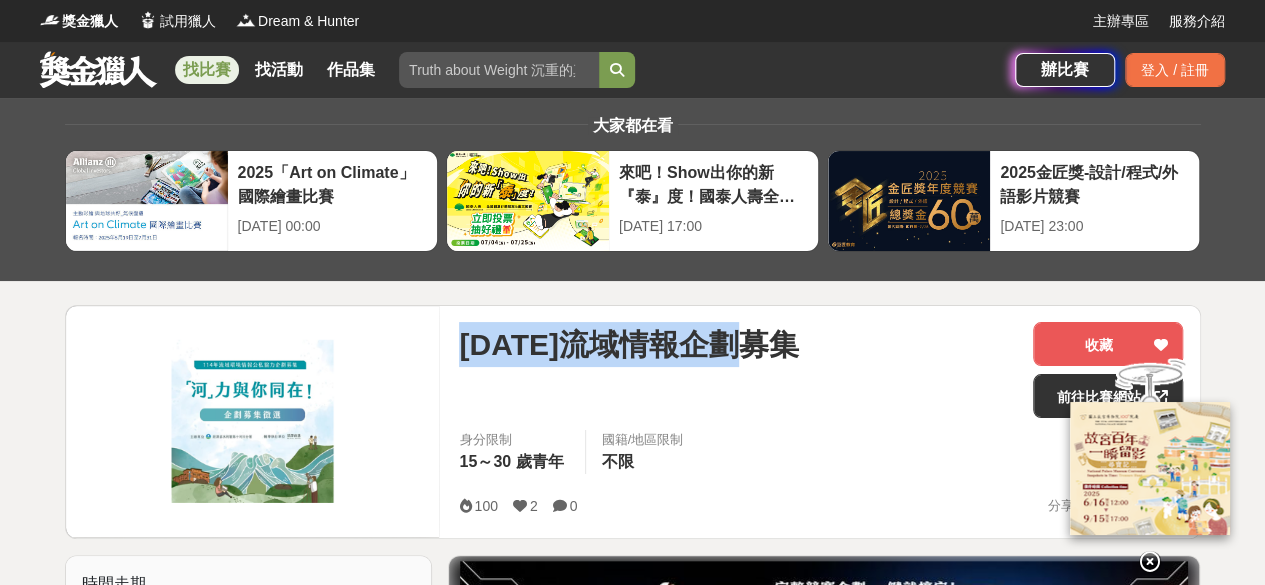 drag, startPoint x: 460, startPoint y: 343, endPoint x: 786, endPoint y: 342, distance: 326.00153 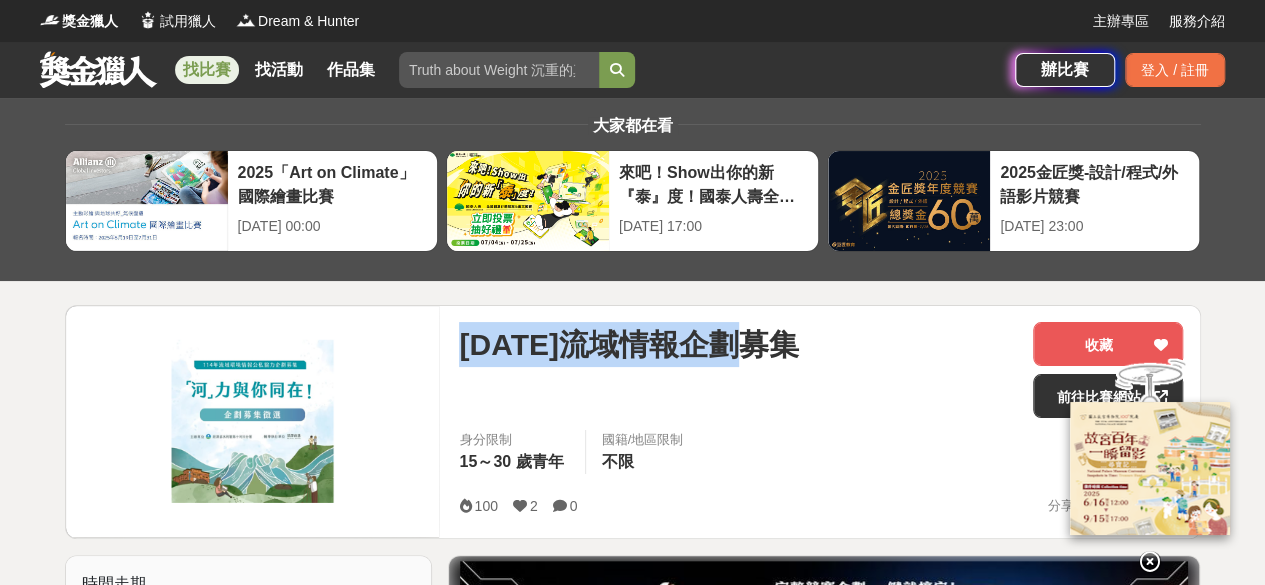 click on "[DATE]流域情報企劃募集" at bounding box center (738, 344) 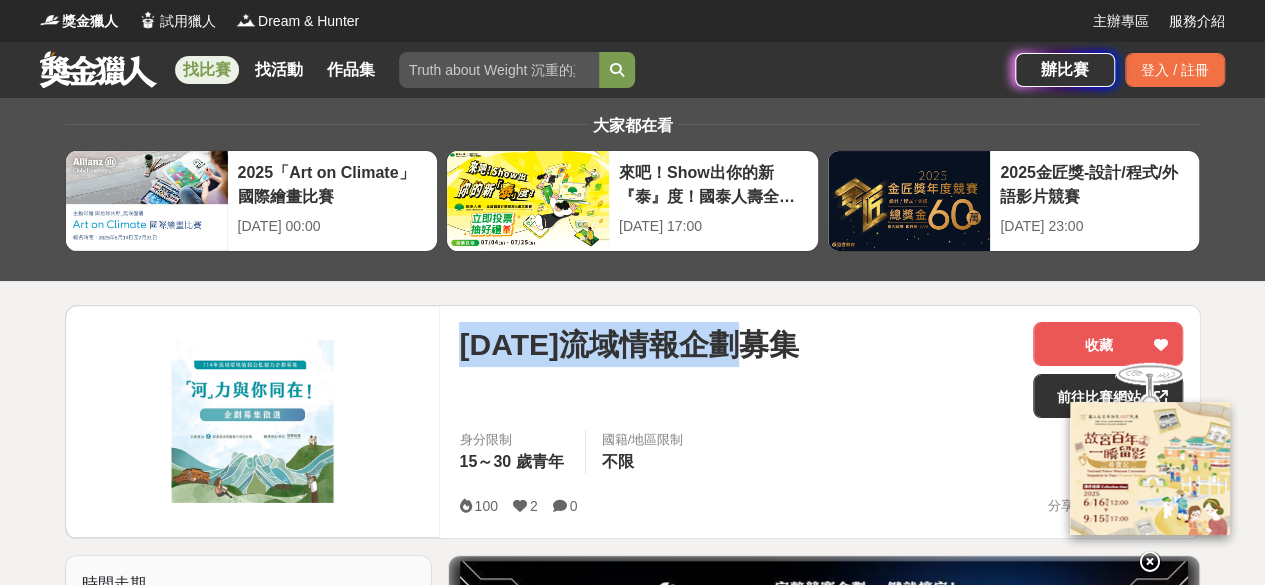 copy on "[DATE]流域情報企劃募集" 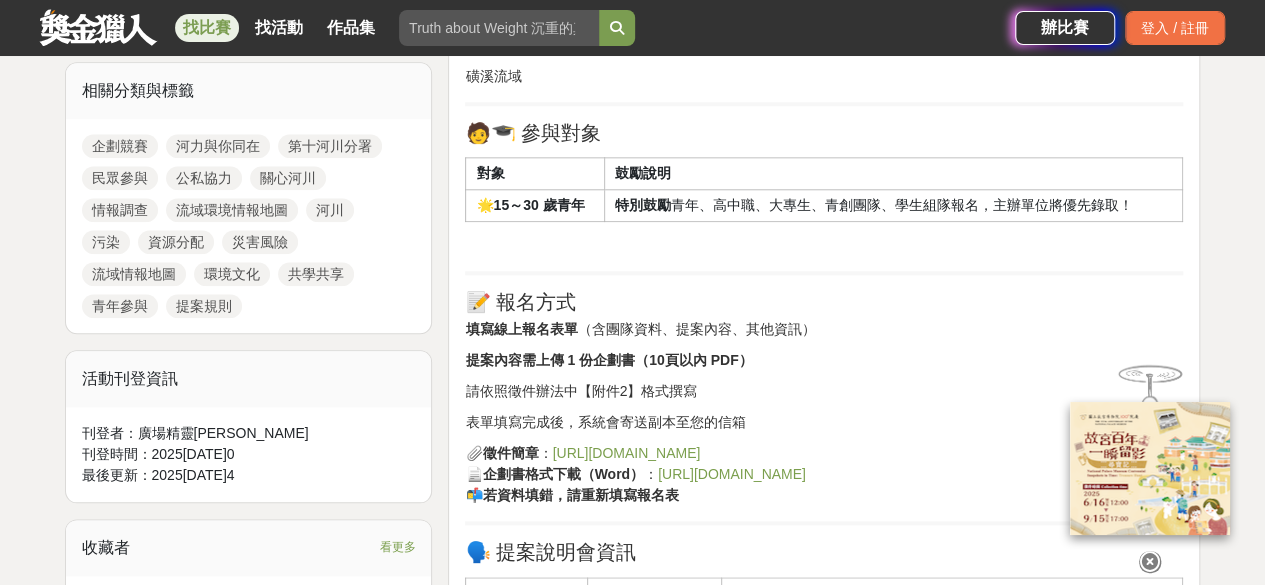 scroll, scrollTop: 1100, scrollLeft: 0, axis: vertical 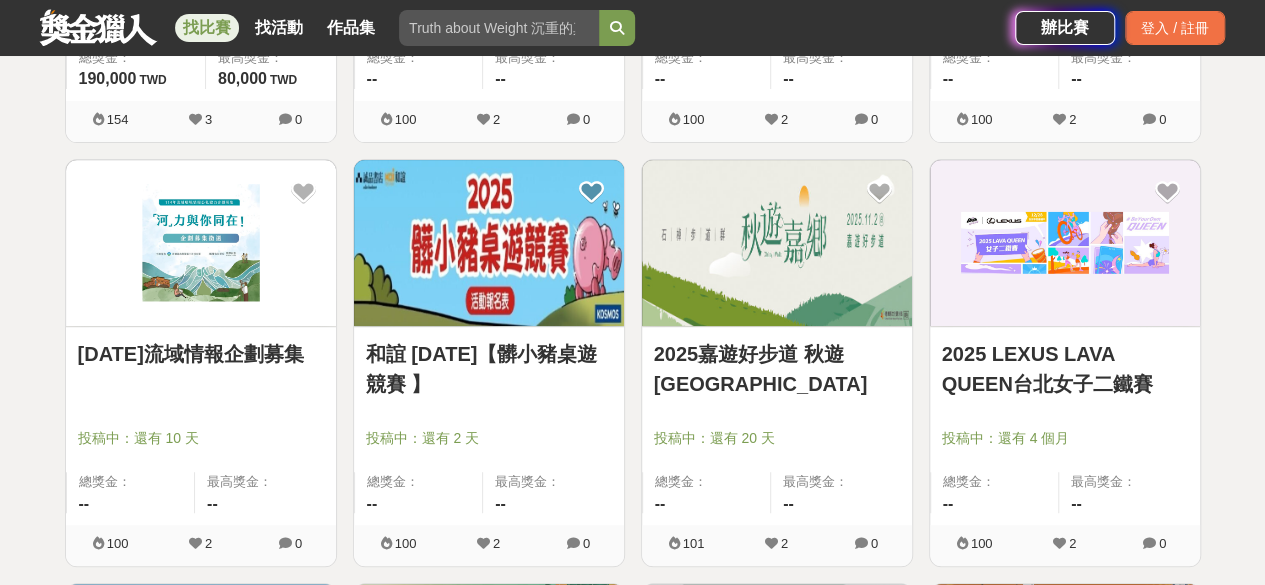 click at bounding box center [777, 243] 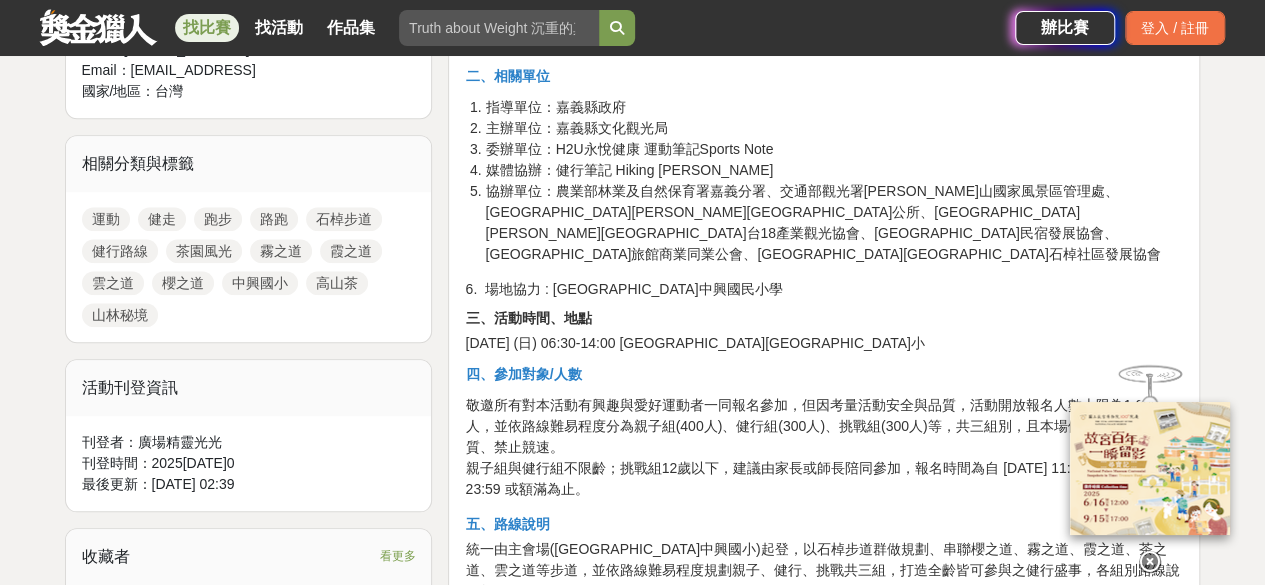 scroll, scrollTop: 900, scrollLeft: 0, axis: vertical 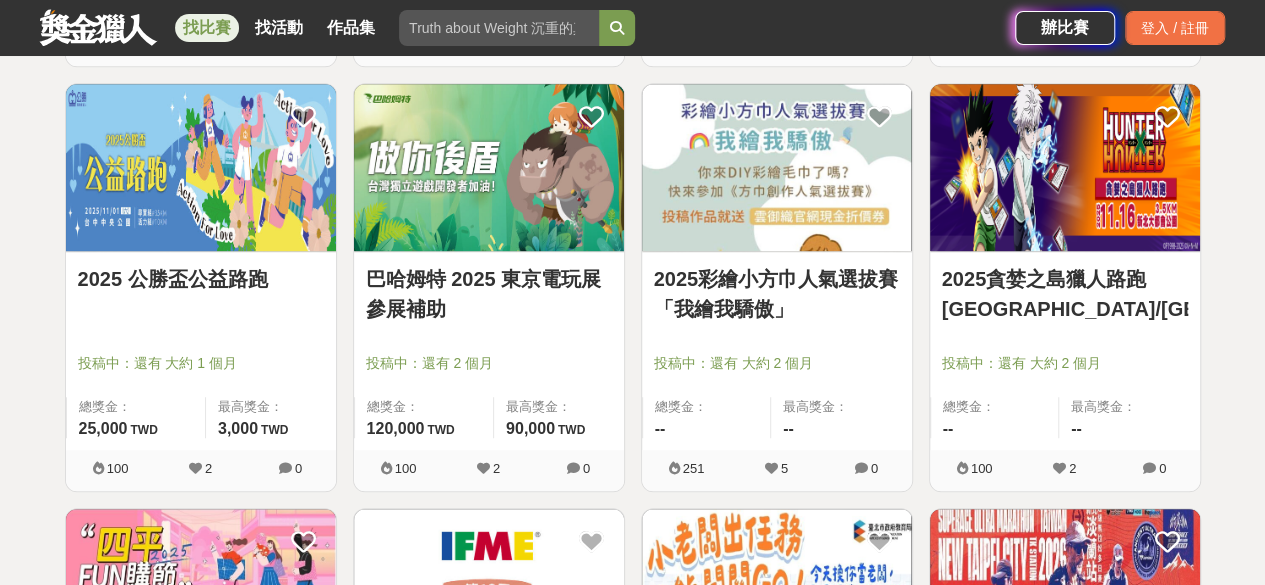 click on "2025彩繪小方巾人氣選拔賽「我繪我驕傲」" at bounding box center [777, 294] 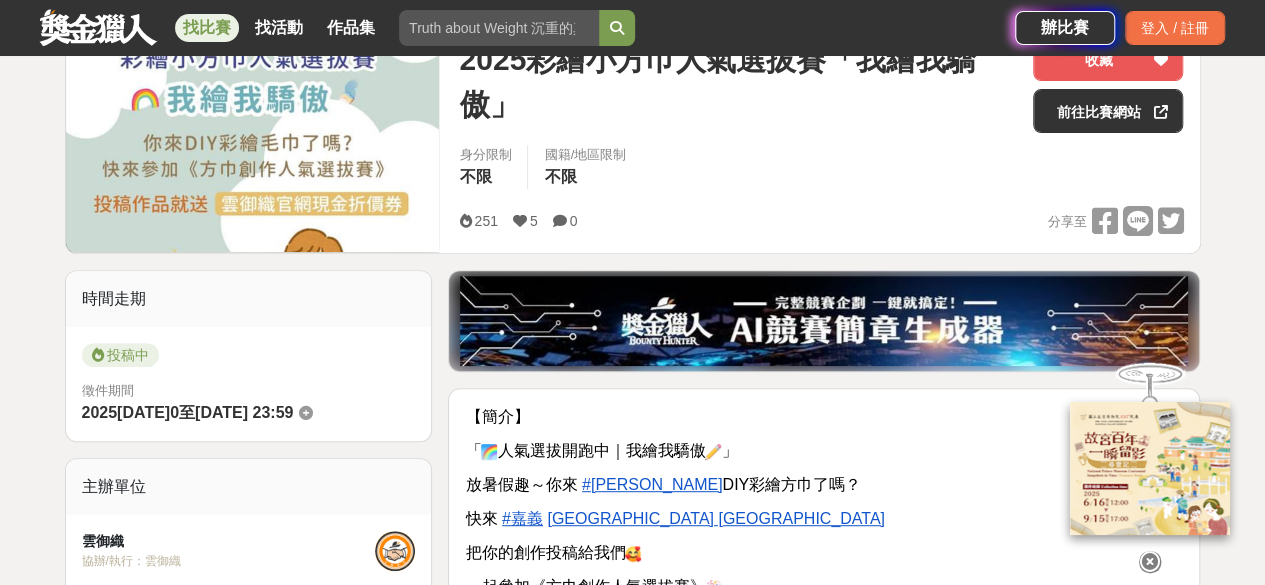 scroll, scrollTop: 200, scrollLeft: 0, axis: vertical 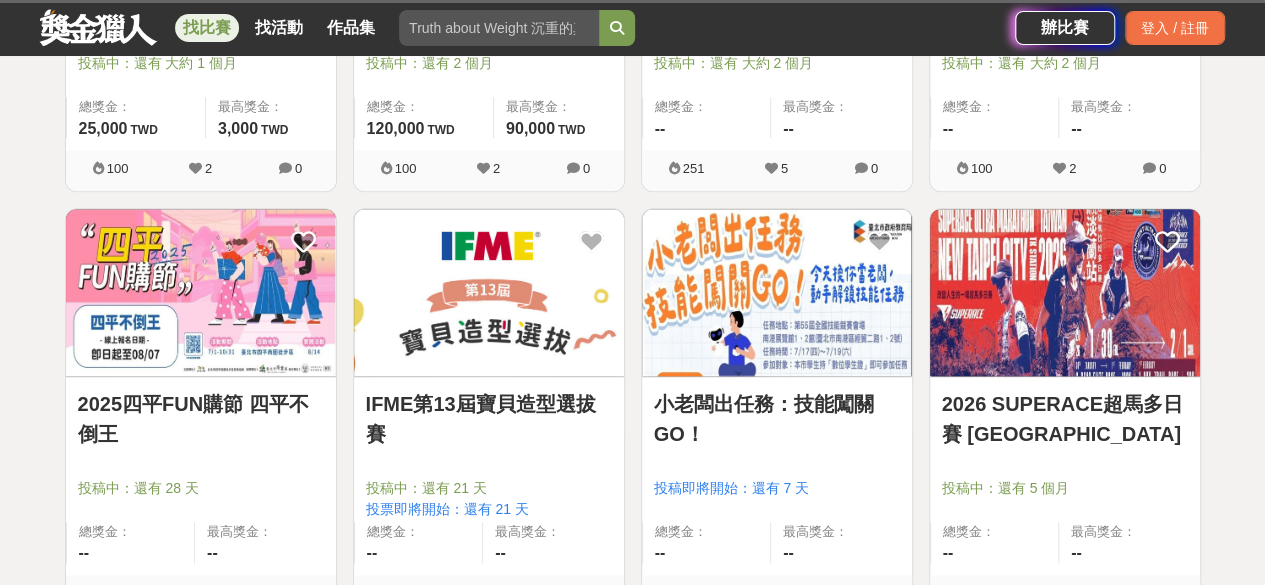 click at bounding box center (201, 292) 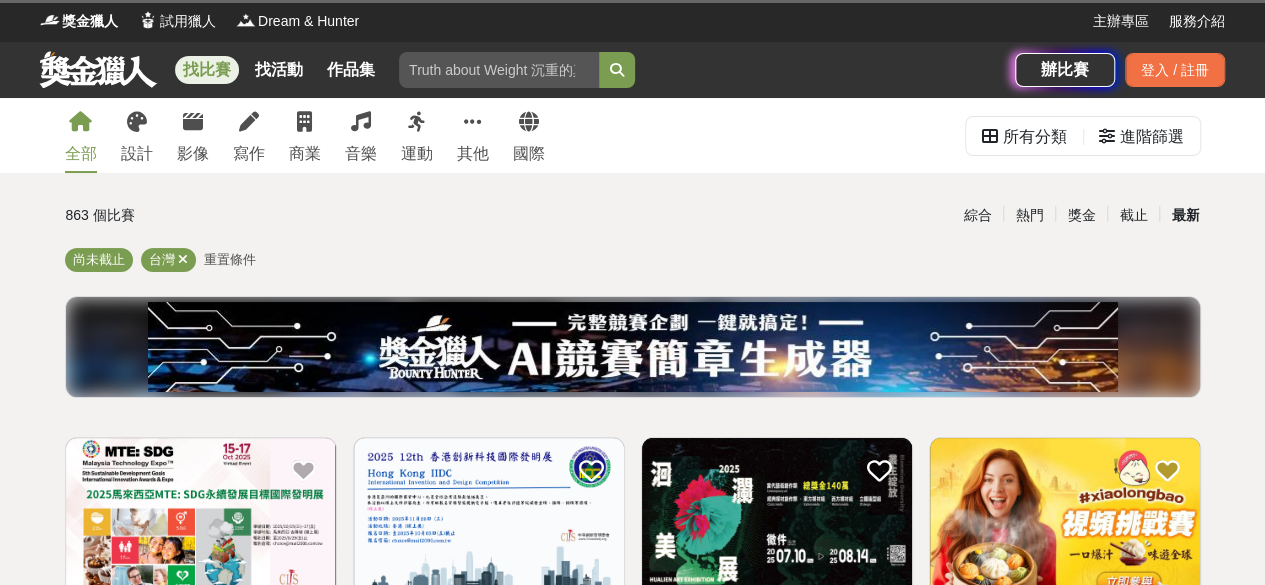 scroll, scrollTop: 4900, scrollLeft: 0, axis: vertical 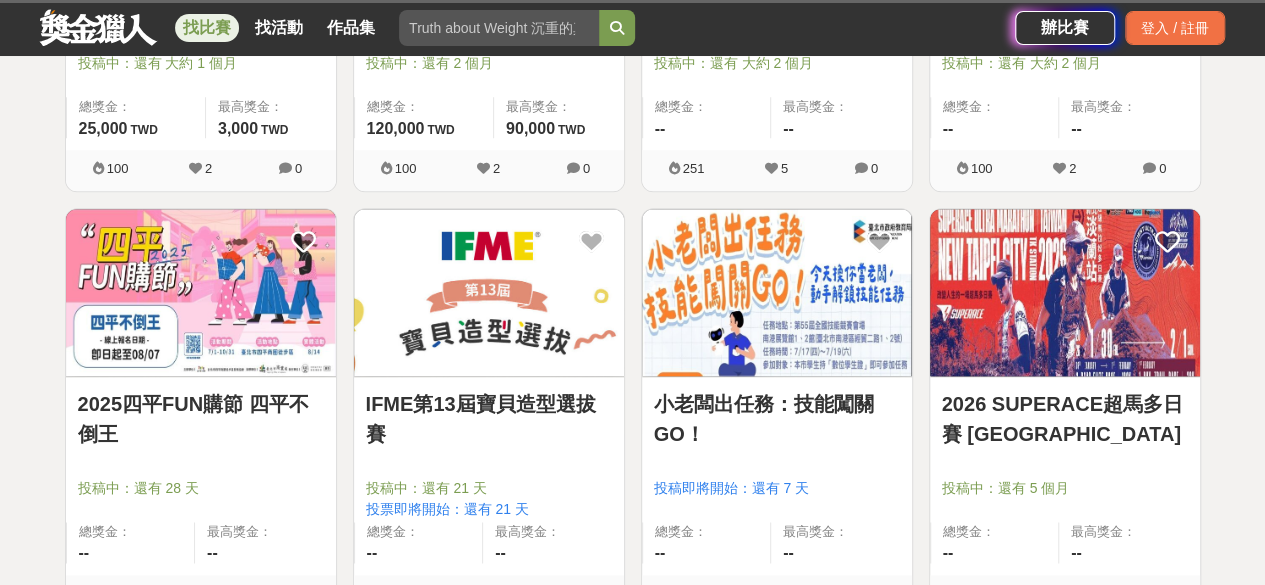 click at bounding box center (201, 292) 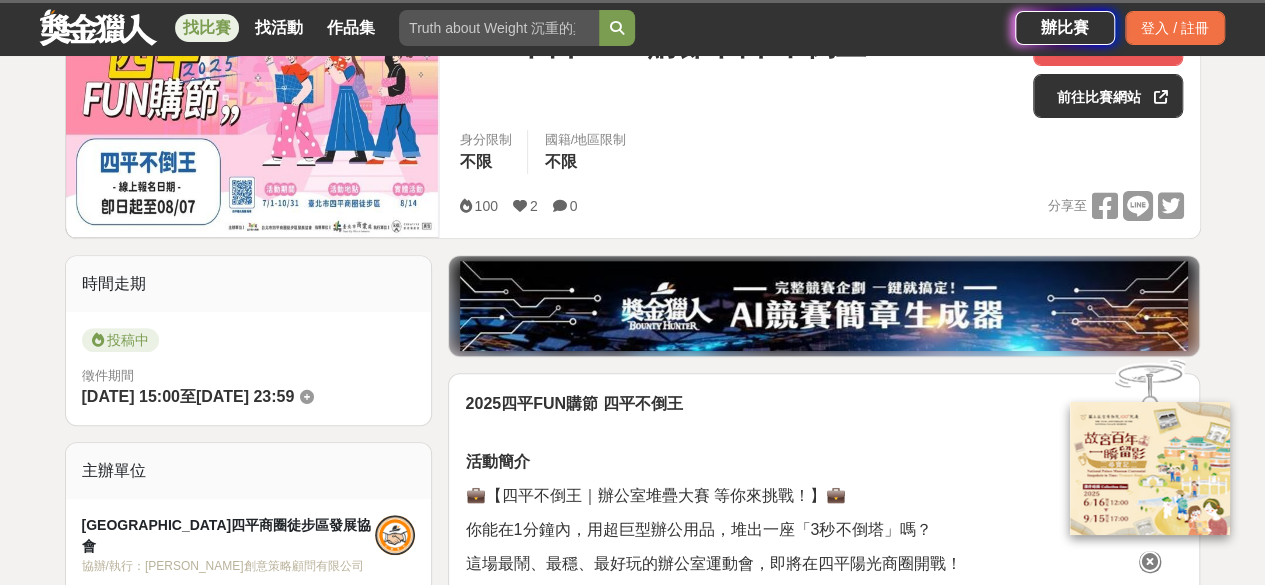 scroll, scrollTop: 600, scrollLeft: 0, axis: vertical 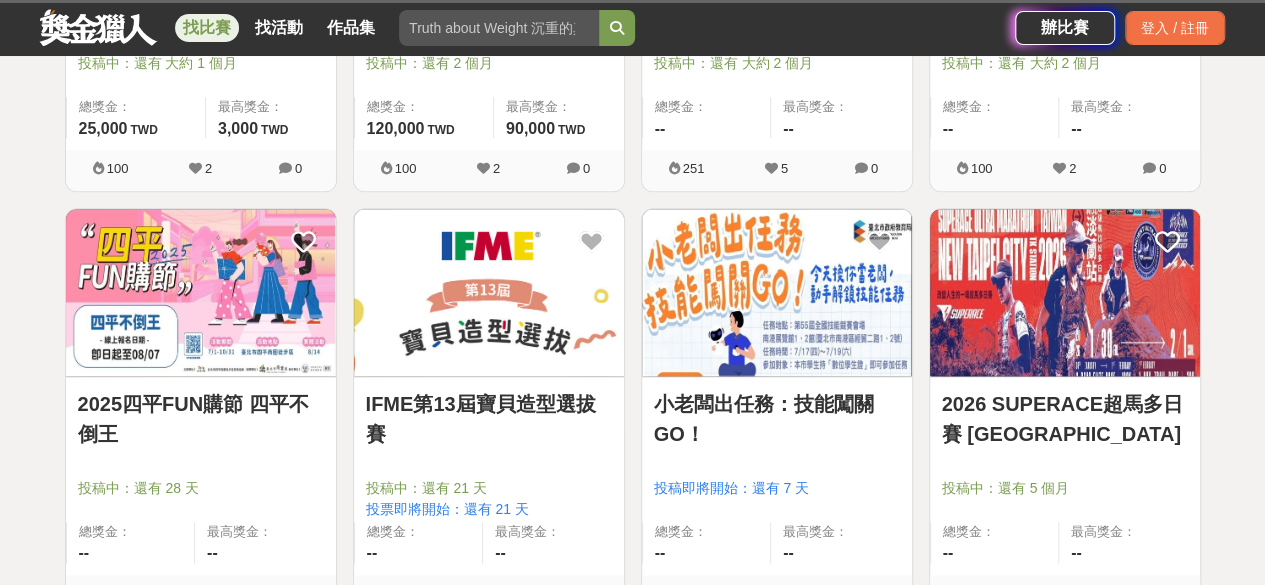click at bounding box center [489, 292] 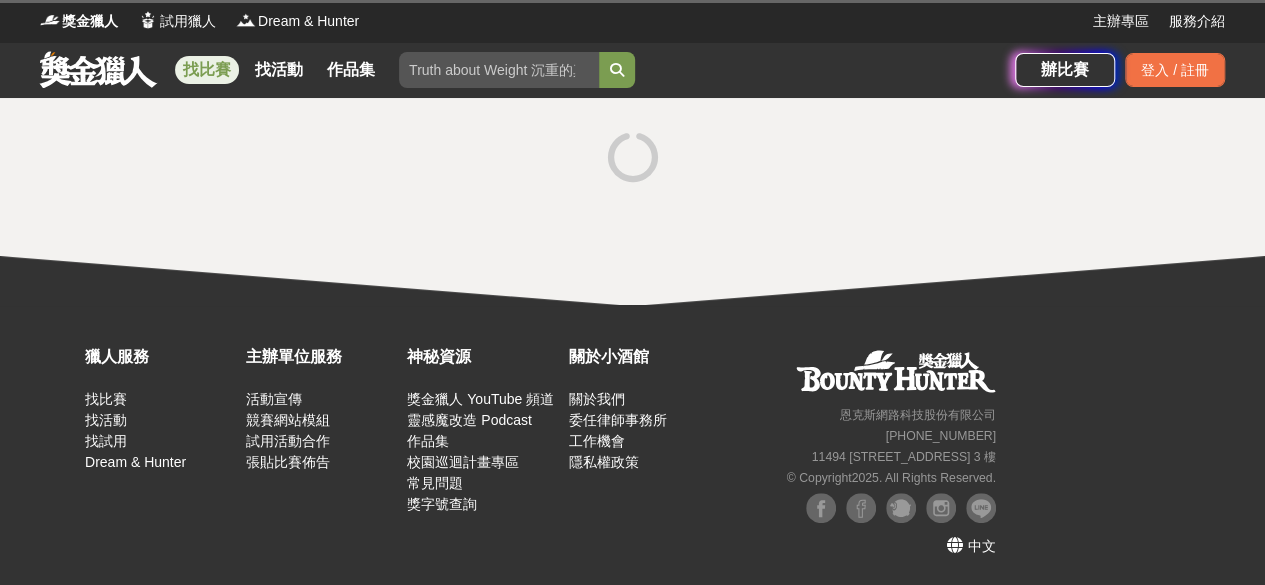 scroll, scrollTop: 0, scrollLeft: 0, axis: both 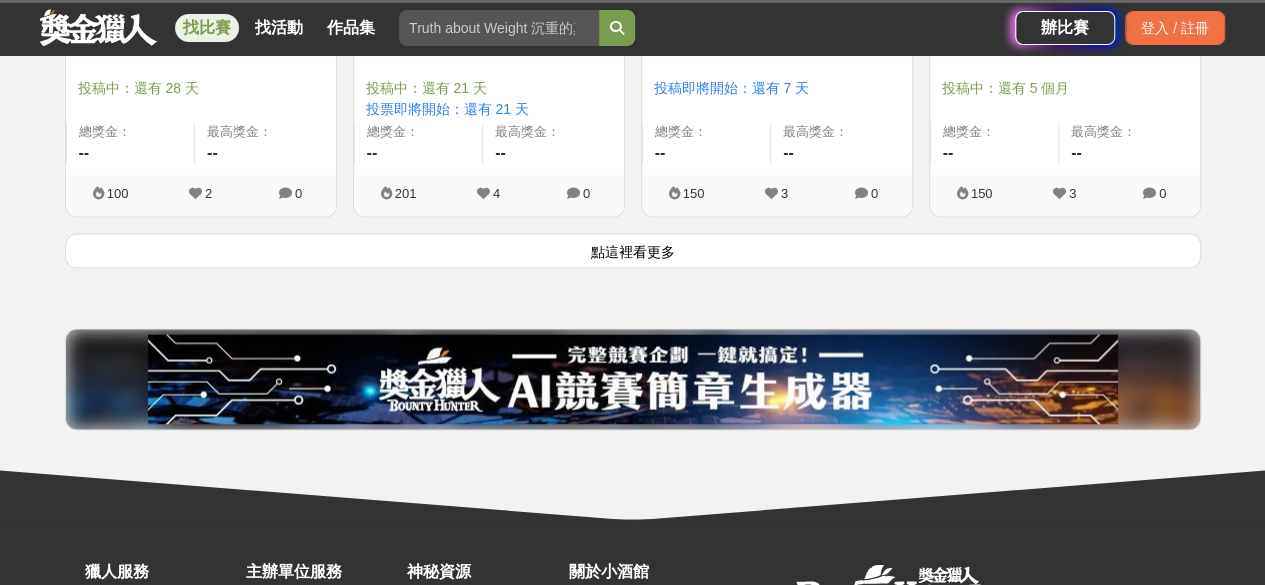 click on "點這裡看更多" at bounding box center (633, 250) 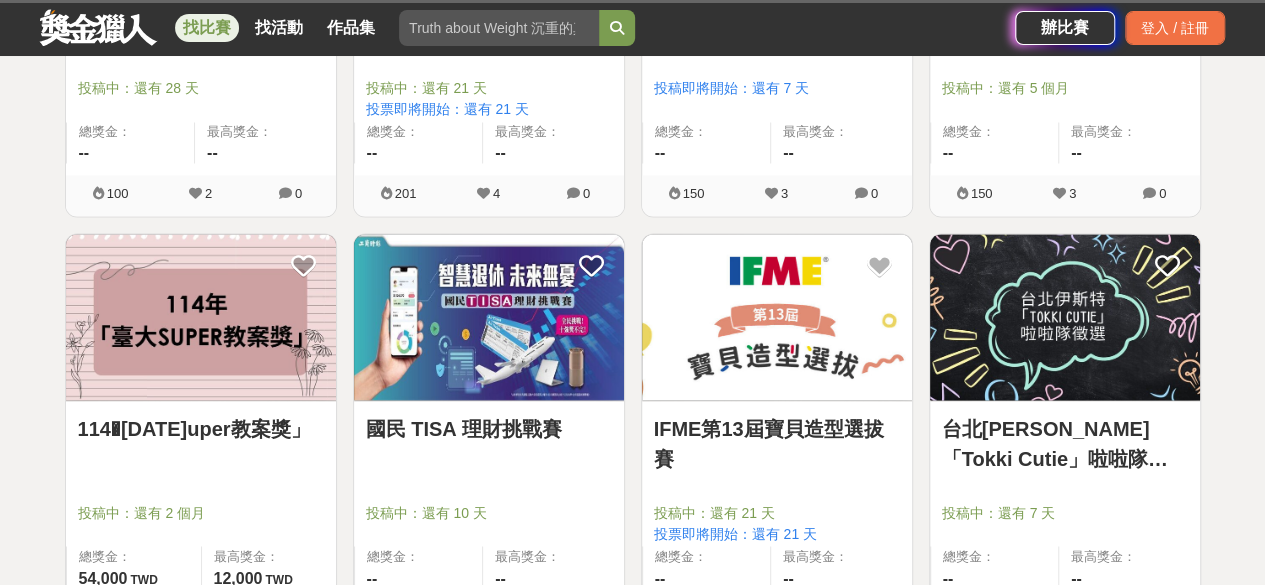 click at bounding box center (489, 317) 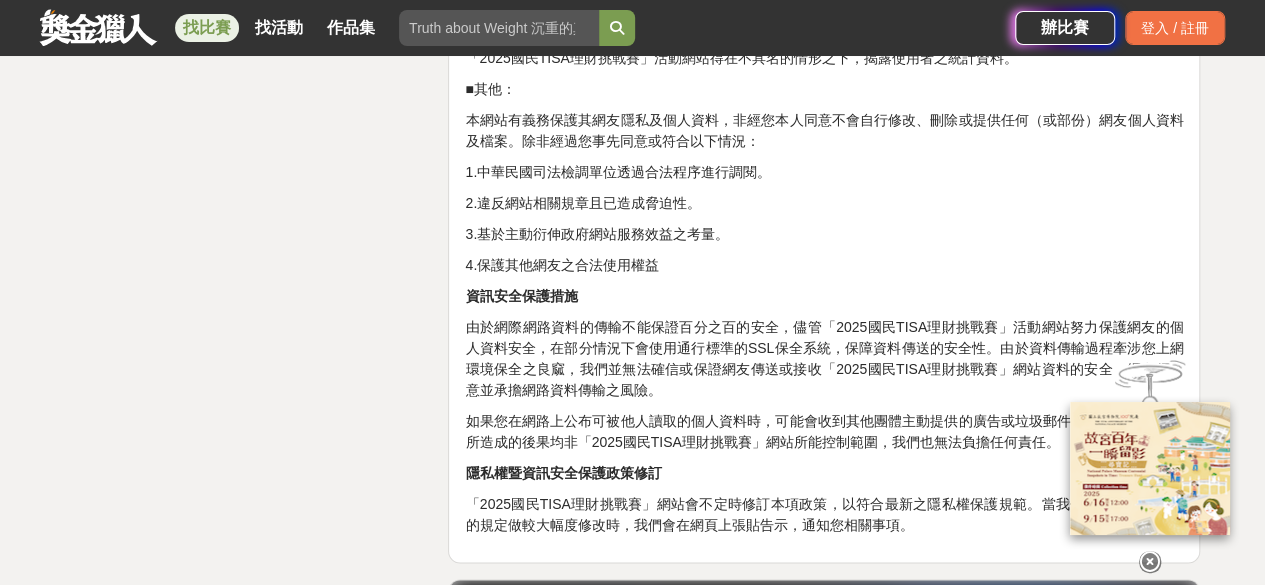 scroll, scrollTop: 5000, scrollLeft: 0, axis: vertical 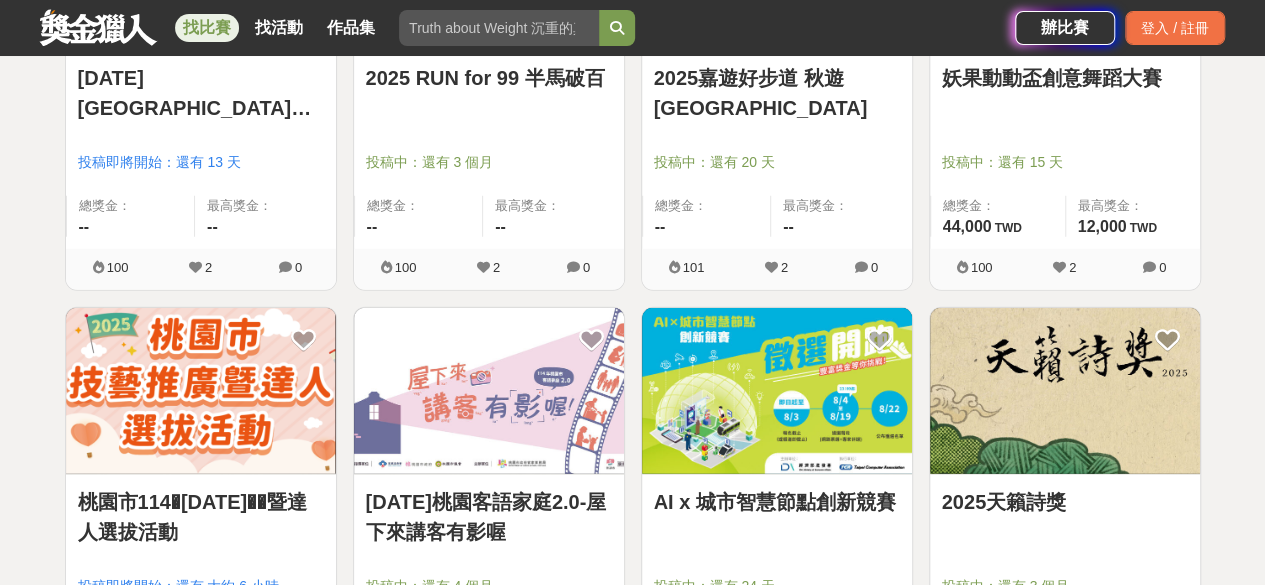 click at bounding box center [777, 391] 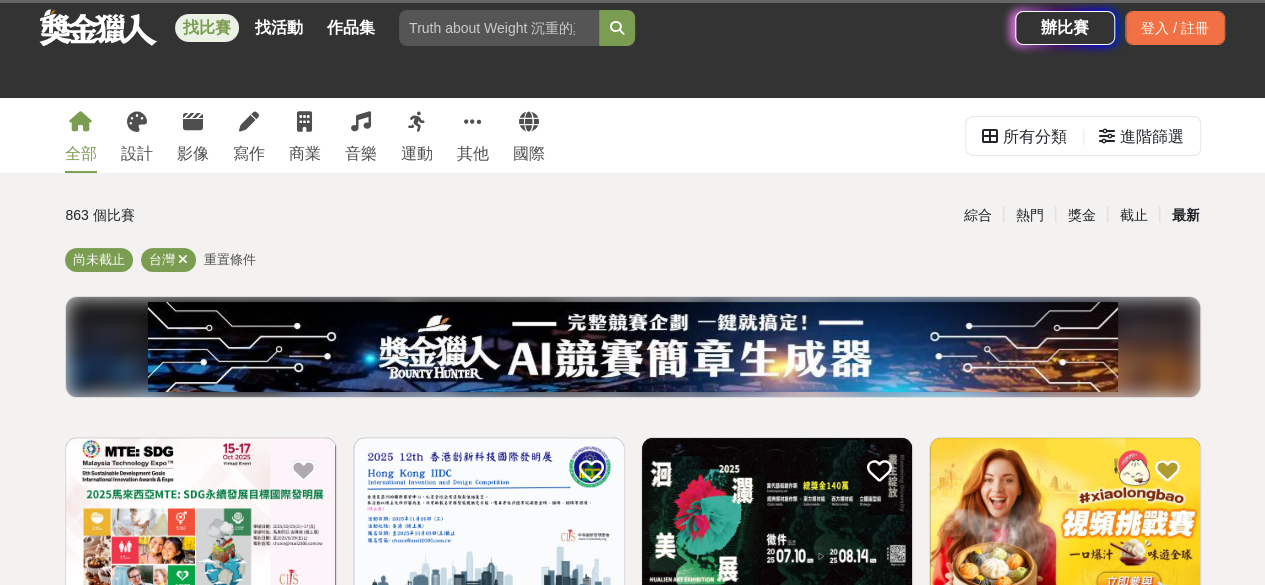scroll, scrollTop: 6500, scrollLeft: 0, axis: vertical 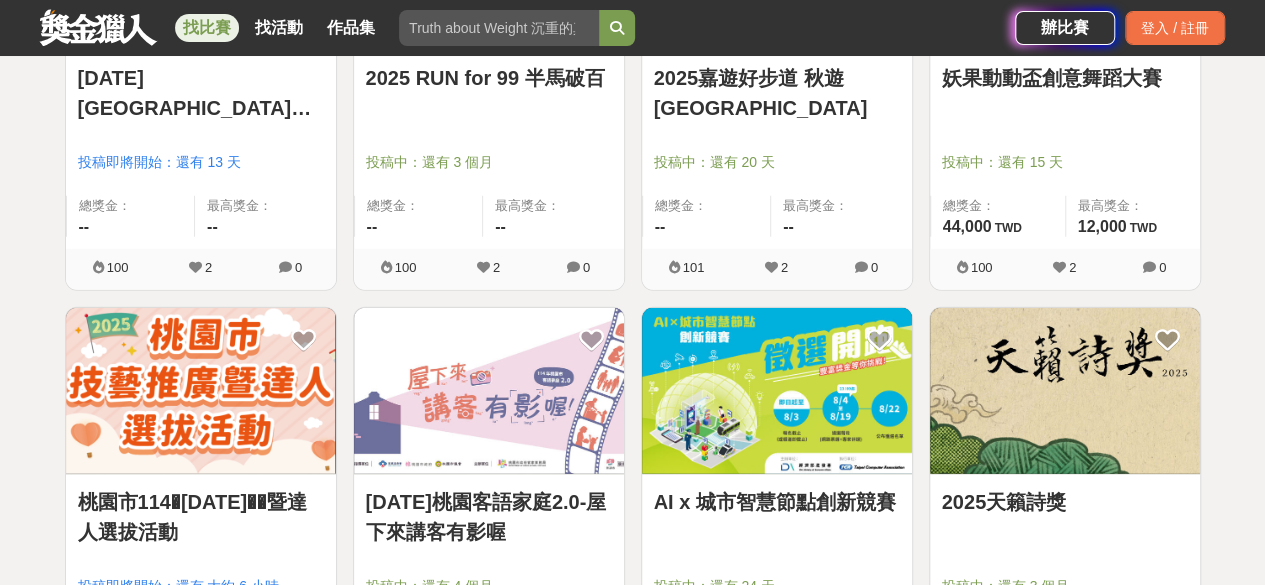 click at bounding box center (777, 391) 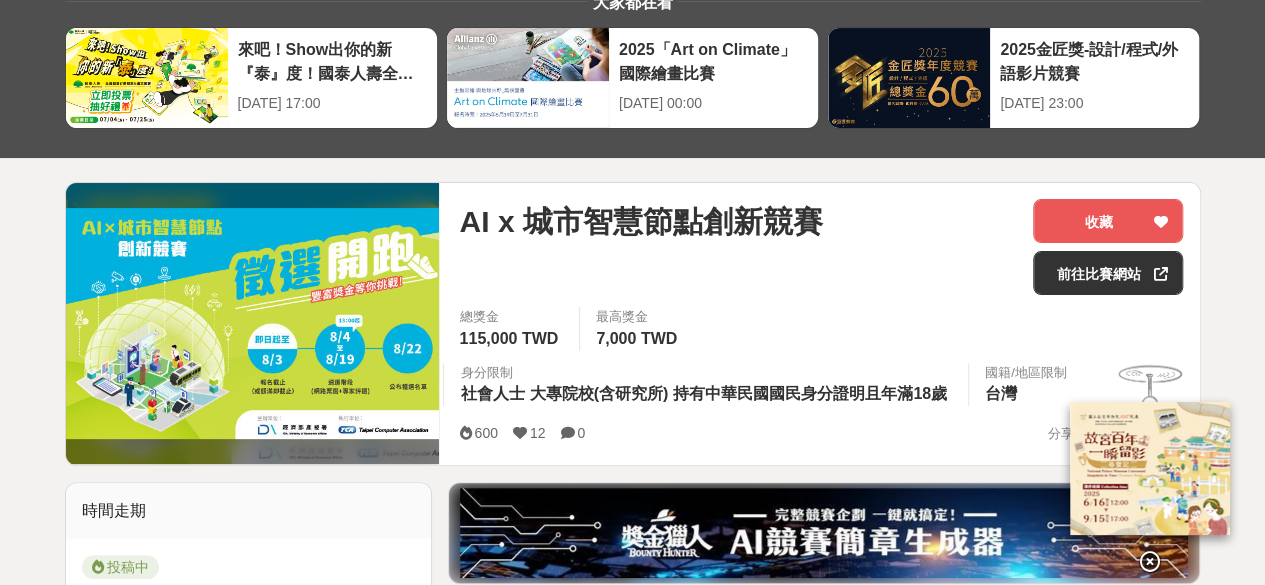 scroll, scrollTop: 0, scrollLeft: 0, axis: both 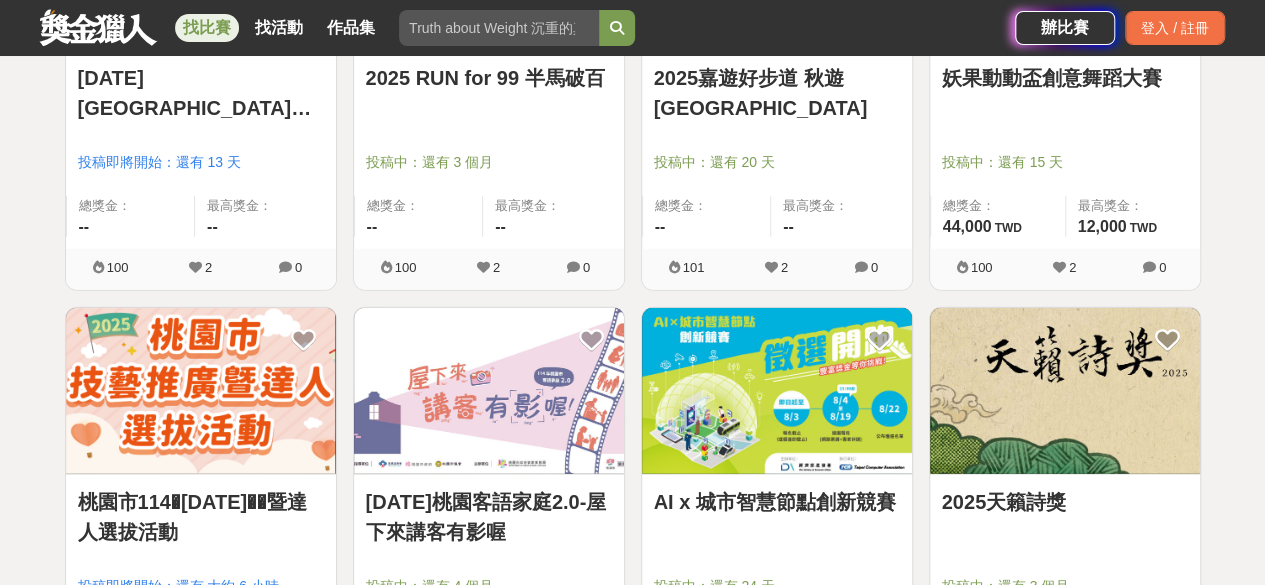 click at bounding box center (1065, 391) 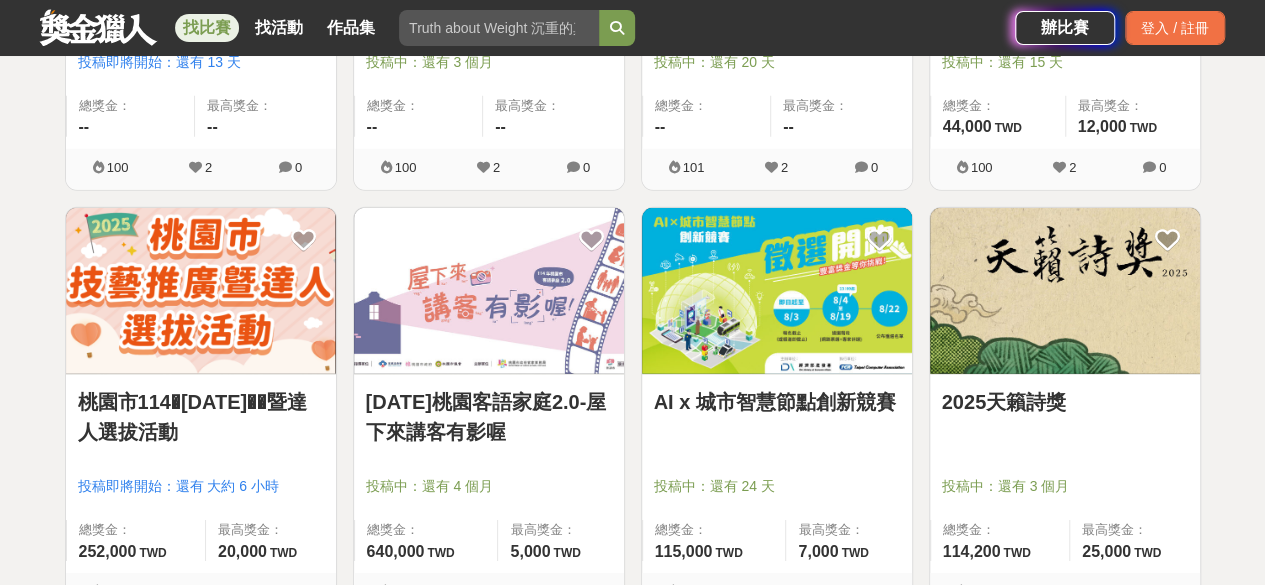 scroll, scrollTop: 6700, scrollLeft: 0, axis: vertical 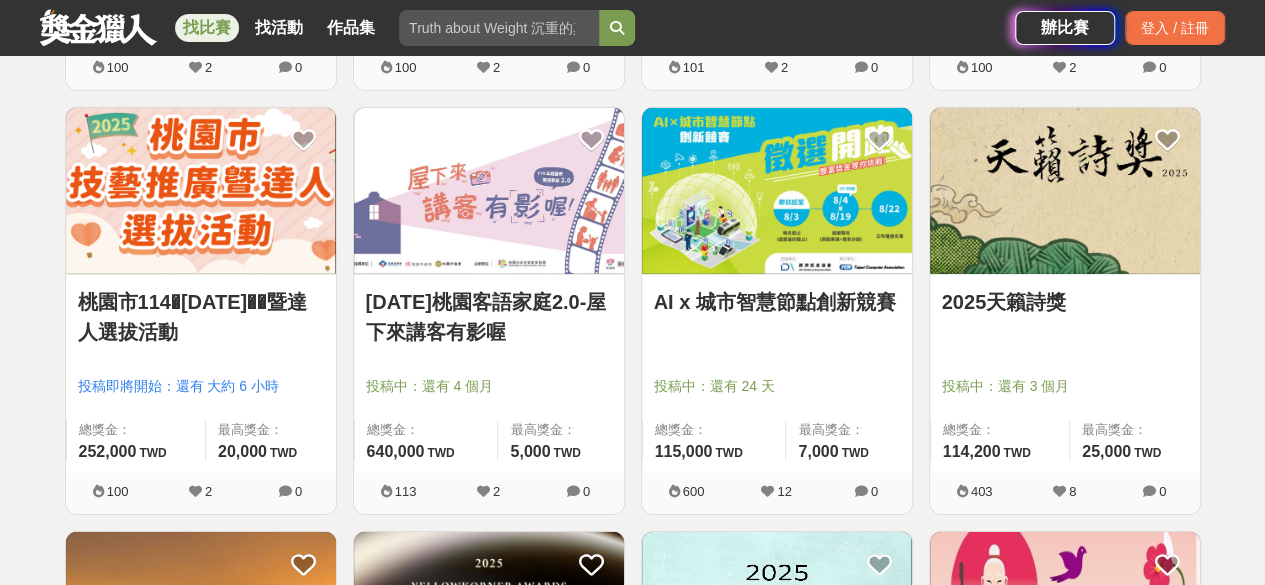 click at bounding box center (1065, 191) 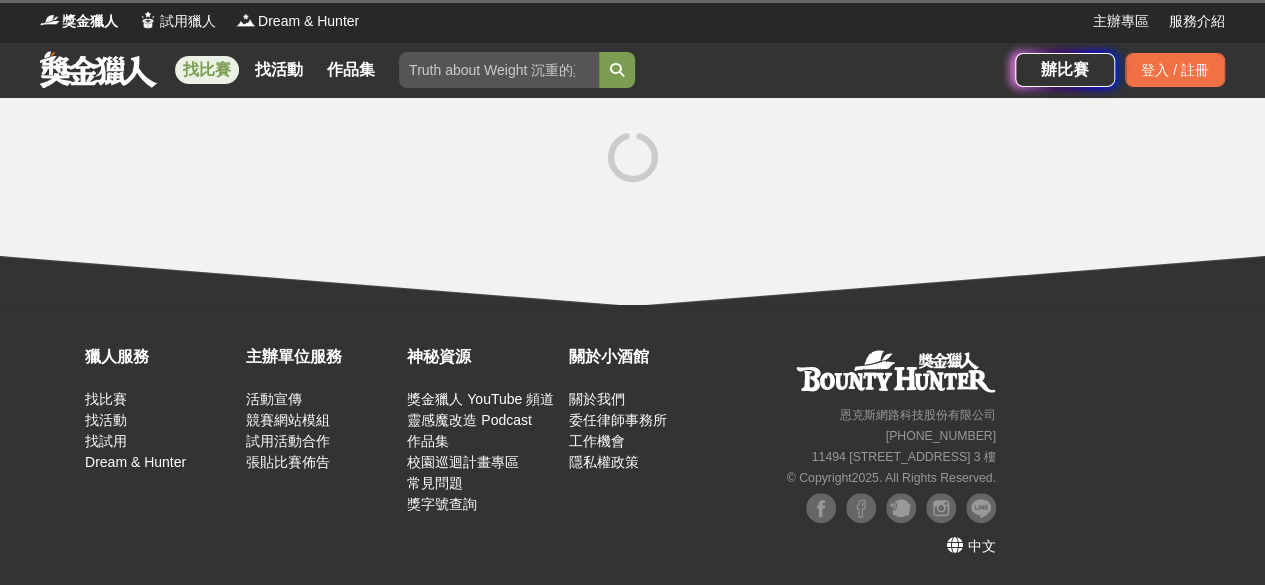 scroll, scrollTop: 0, scrollLeft: 0, axis: both 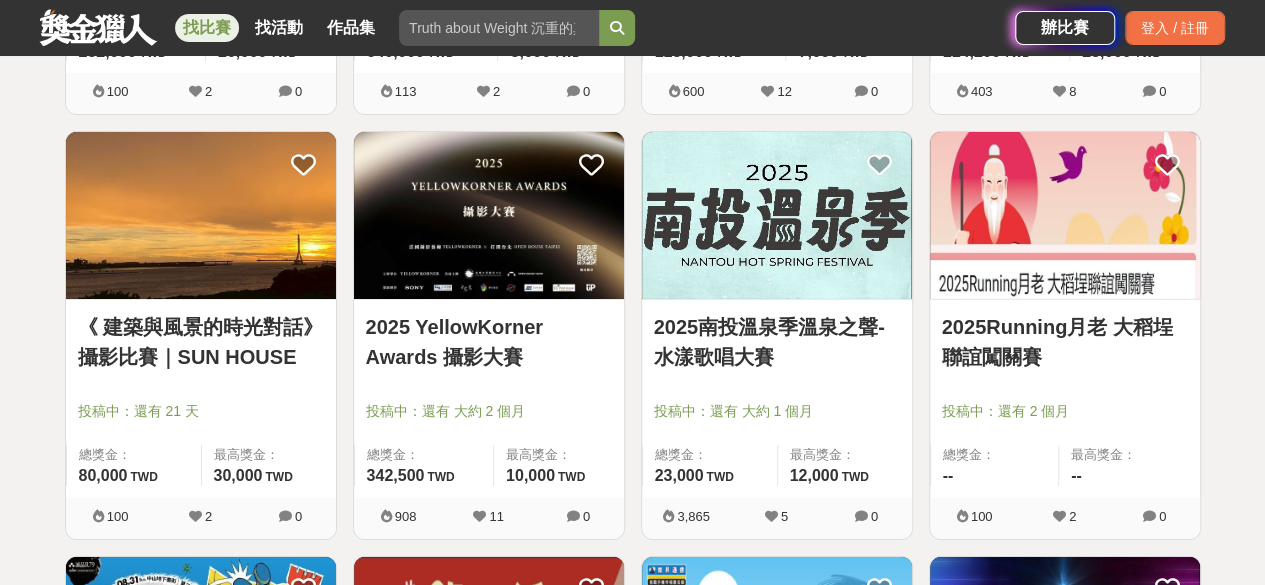 click on "《 建築與風景的時光對話》攝影比賽｜SUN HOUSE 投稿中：還有 21 天 總獎金： 80,000 80,000 TWD 最高獎金： 30,000 TWD" at bounding box center (201, 399) 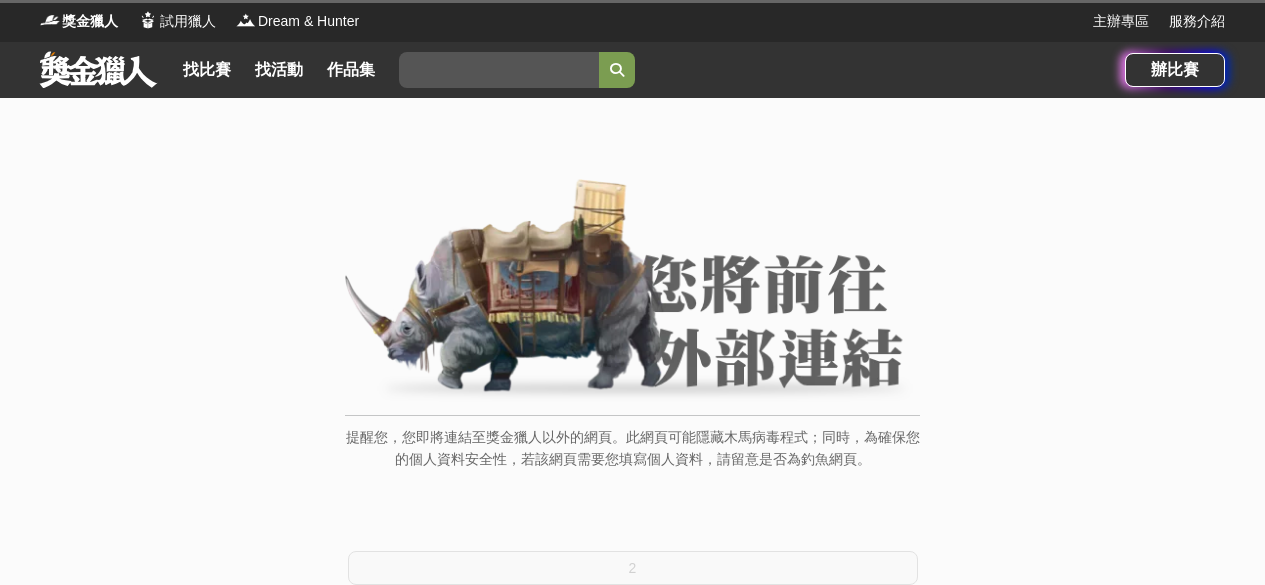 scroll, scrollTop: 0, scrollLeft: 0, axis: both 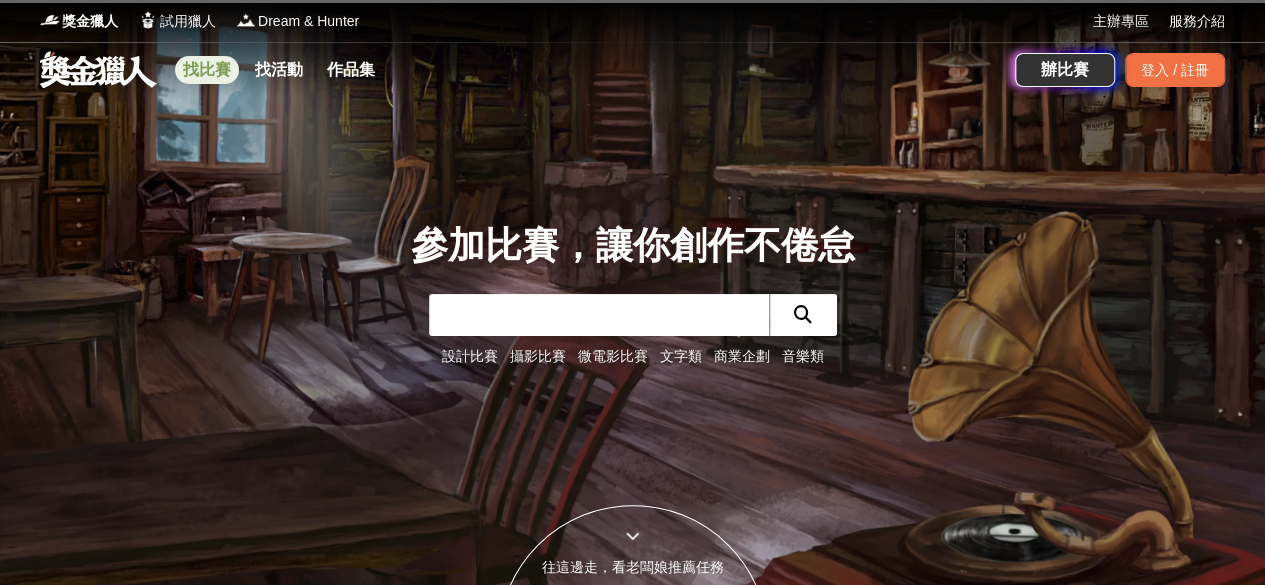 click on "找比賽" at bounding box center [207, 70] 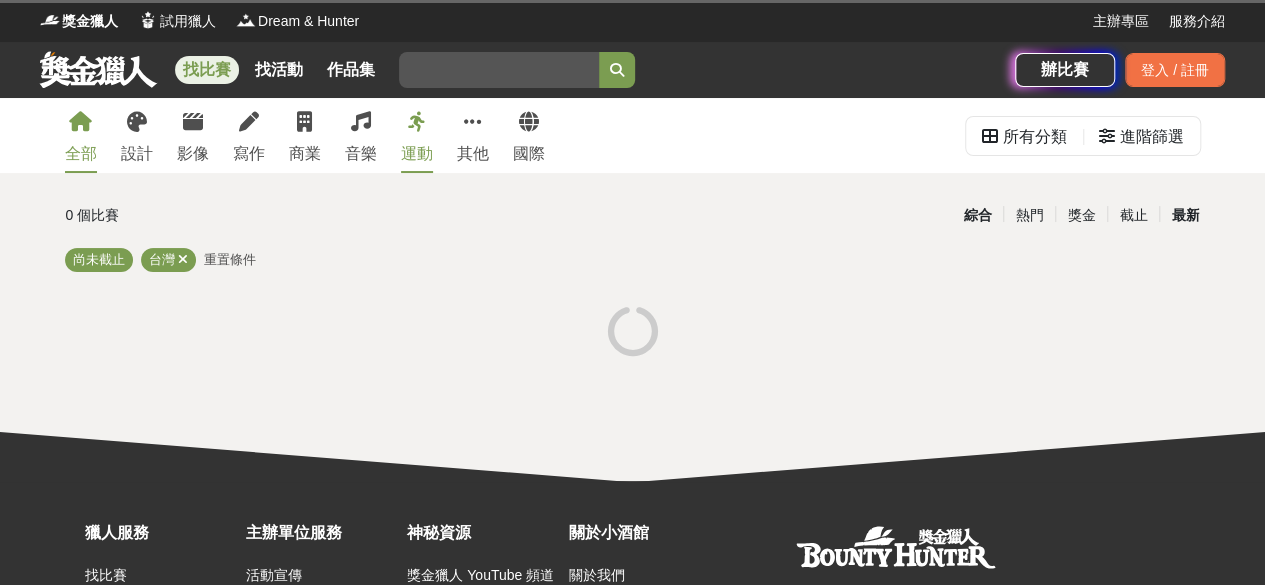 click on "最新" at bounding box center (1185, 215) 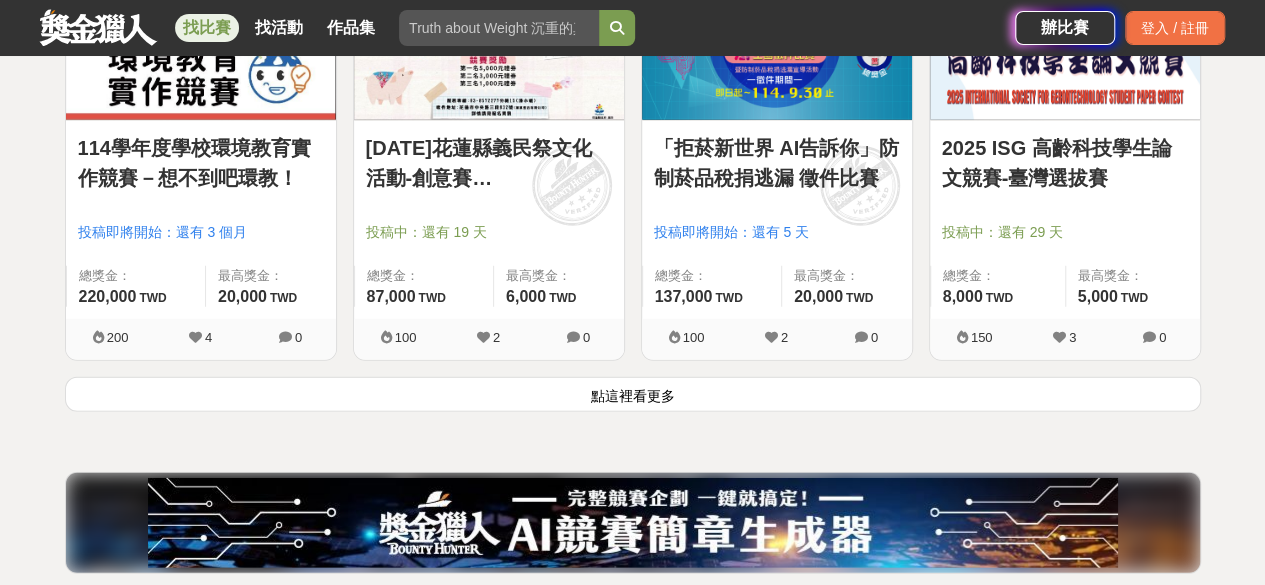 scroll, scrollTop: 2700, scrollLeft: 0, axis: vertical 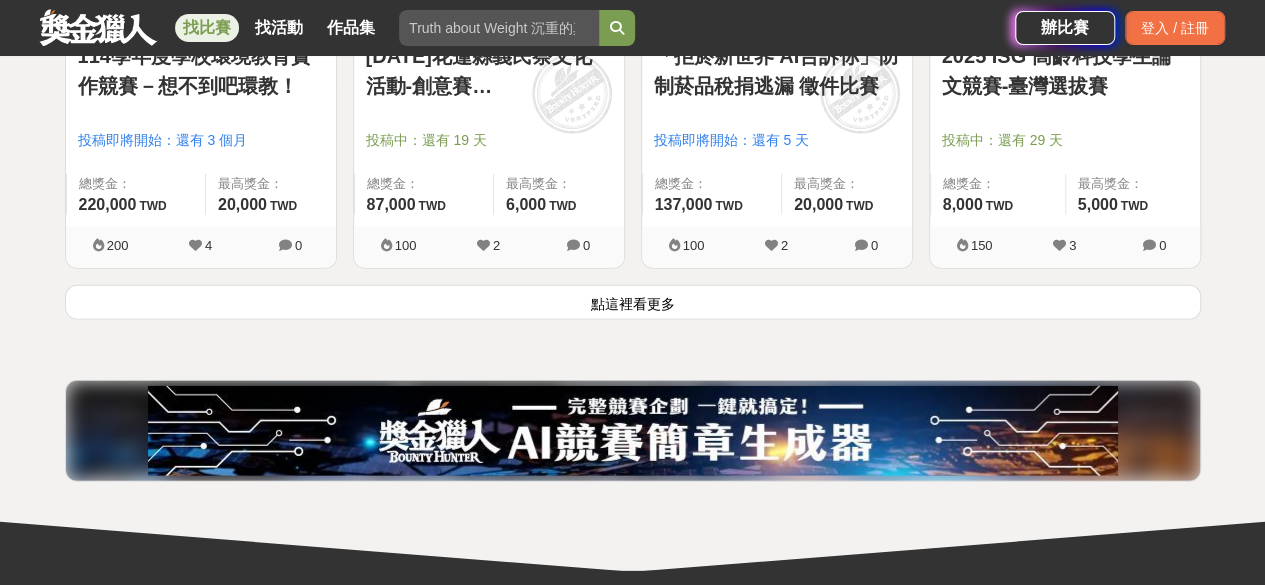 click on "點這裡看更多" at bounding box center [633, 302] 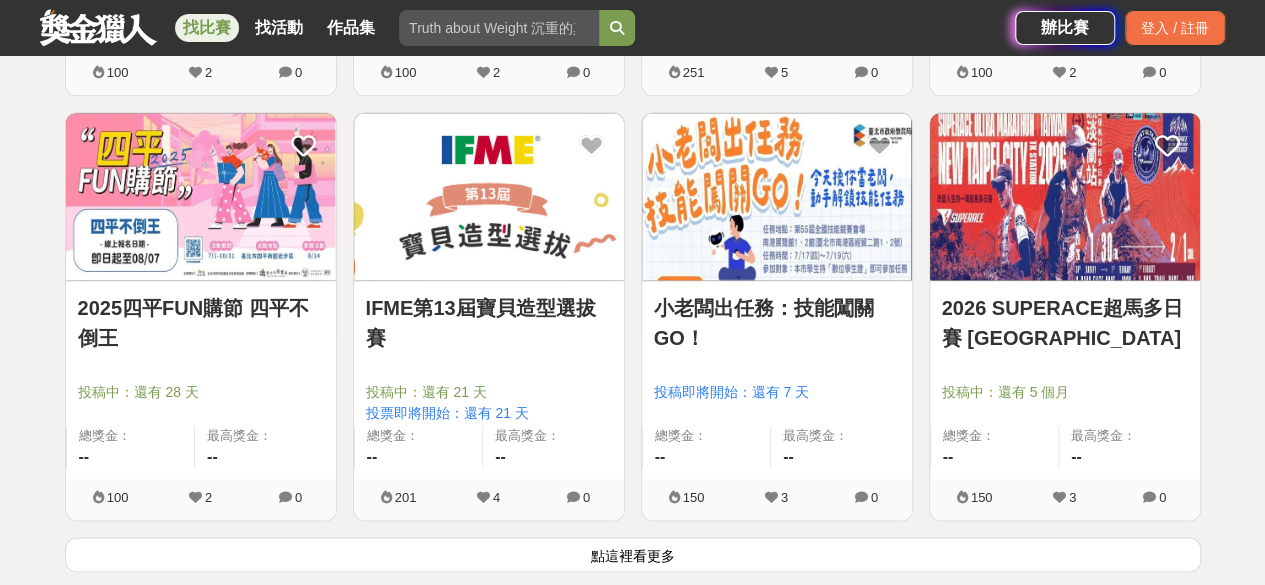 scroll, scrollTop: 5000, scrollLeft: 0, axis: vertical 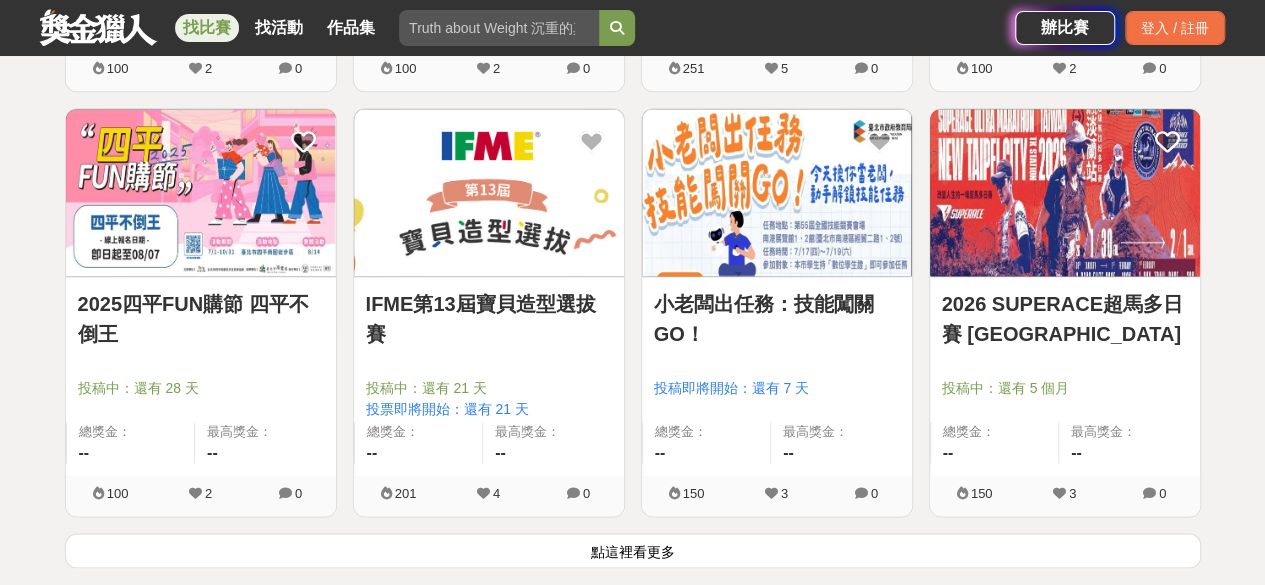 click on "點這裡看更多" at bounding box center (633, 550) 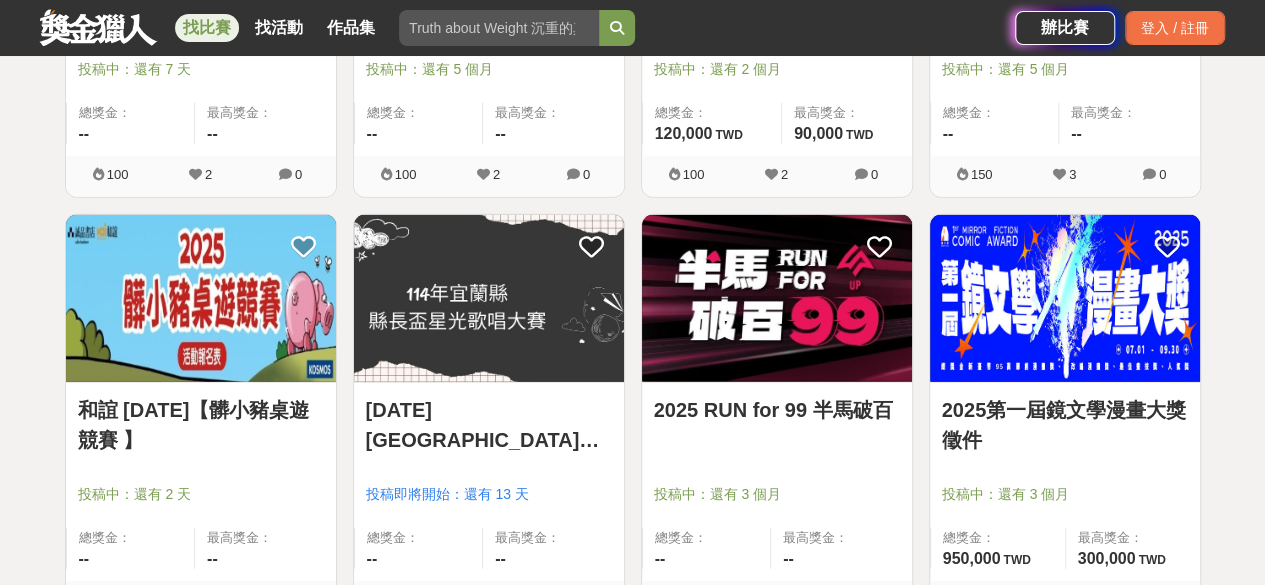scroll, scrollTop: 6200, scrollLeft: 0, axis: vertical 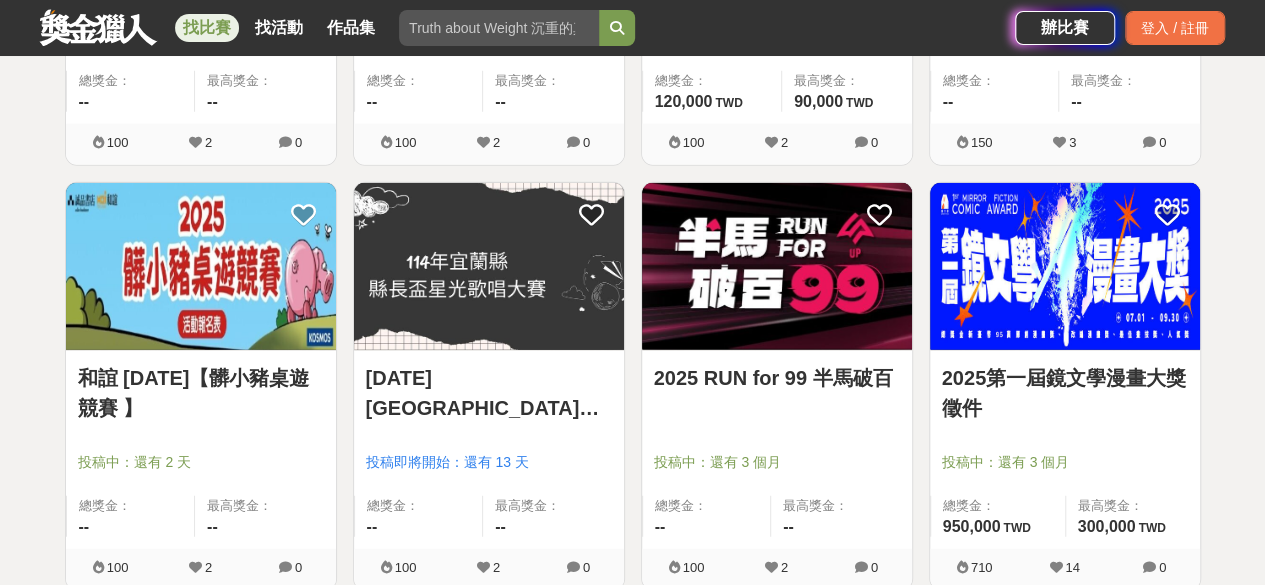 click at bounding box center [1065, 266] 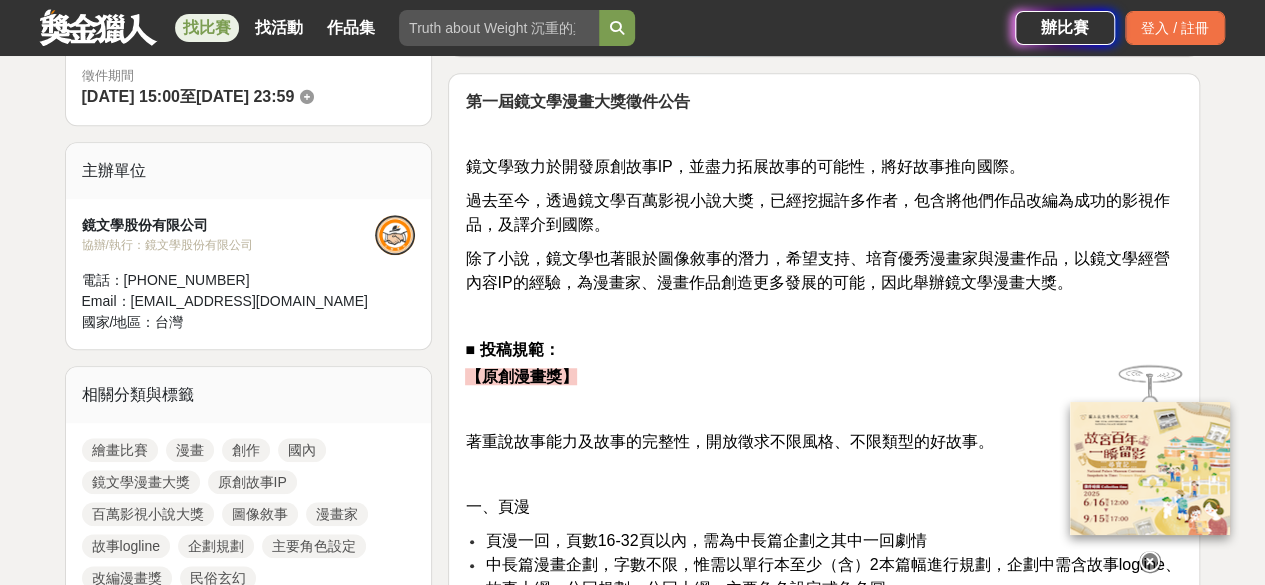 scroll, scrollTop: 0, scrollLeft: 0, axis: both 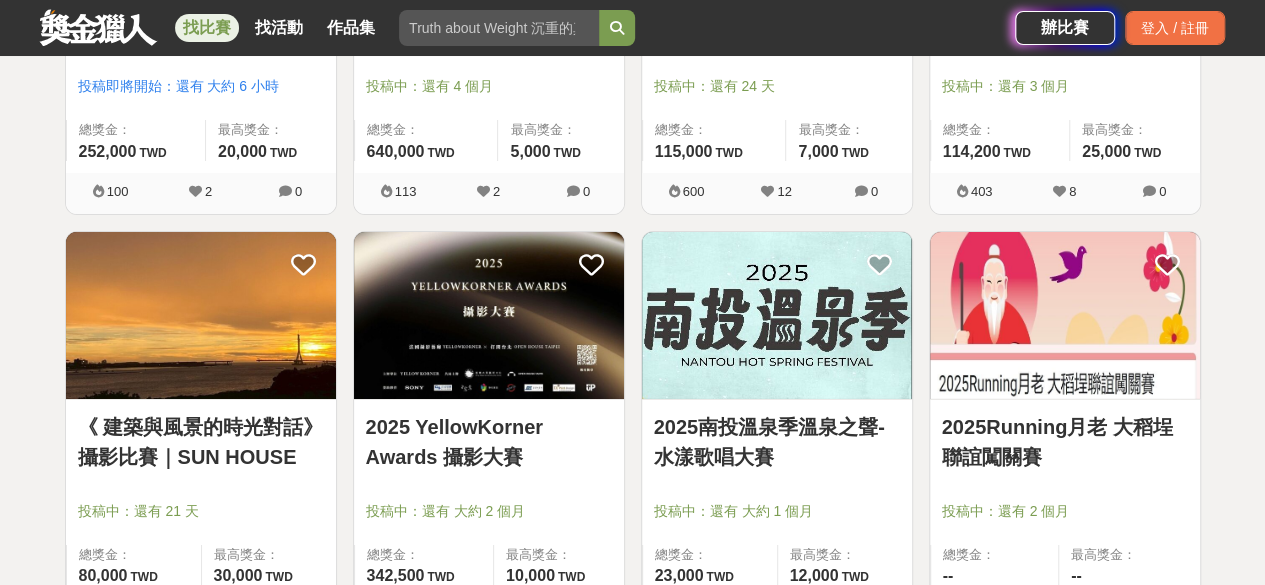click at bounding box center [201, 315] 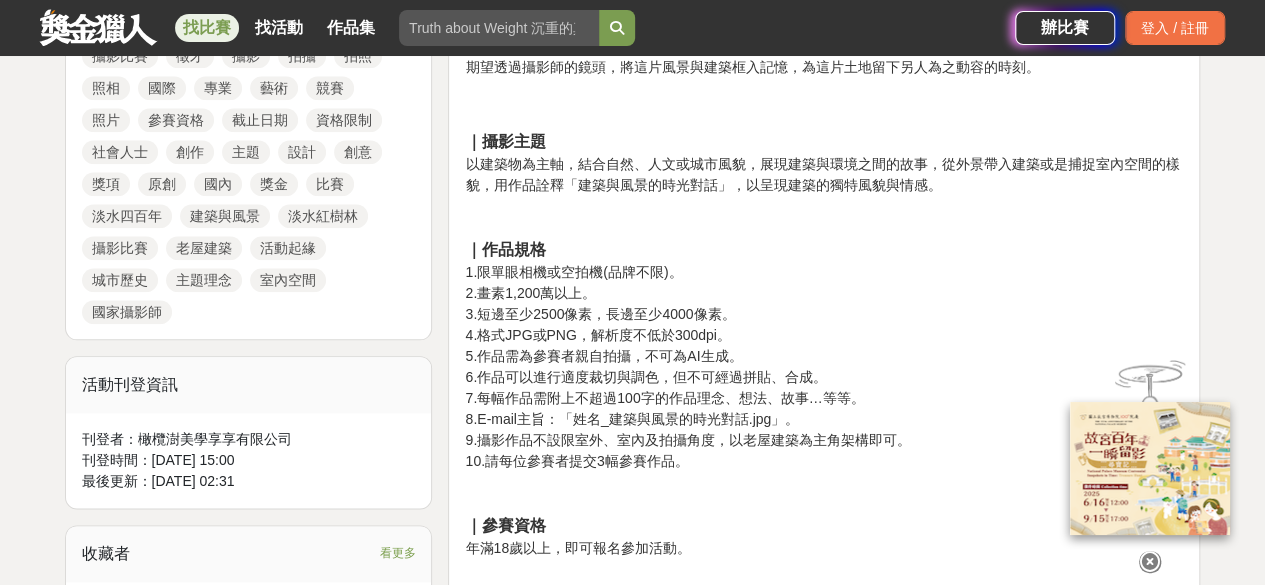 scroll, scrollTop: 900, scrollLeft: 0, axis: vertical 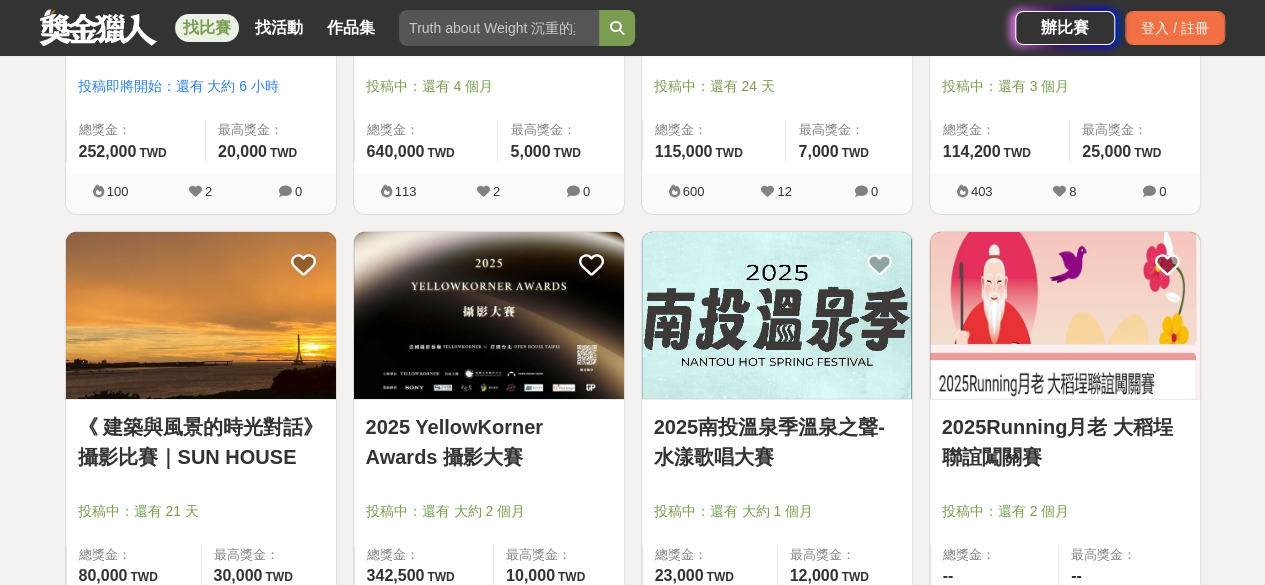 click at bounding box center (489, 315) 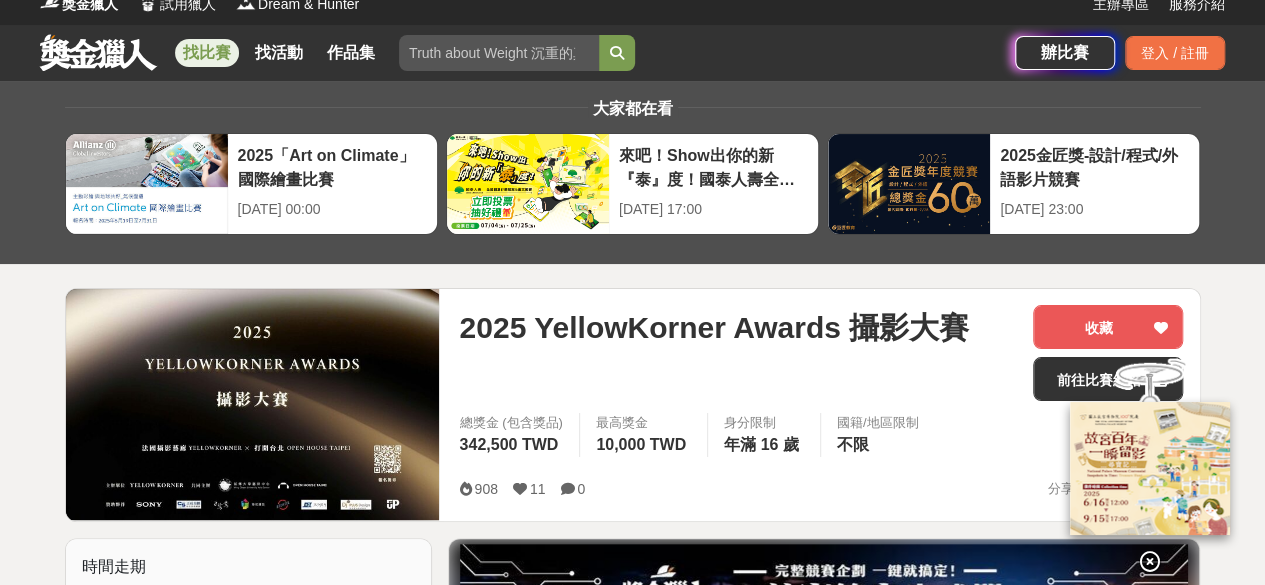 scroll, scrollTop: 0, scrollLeft: 0, axis: both 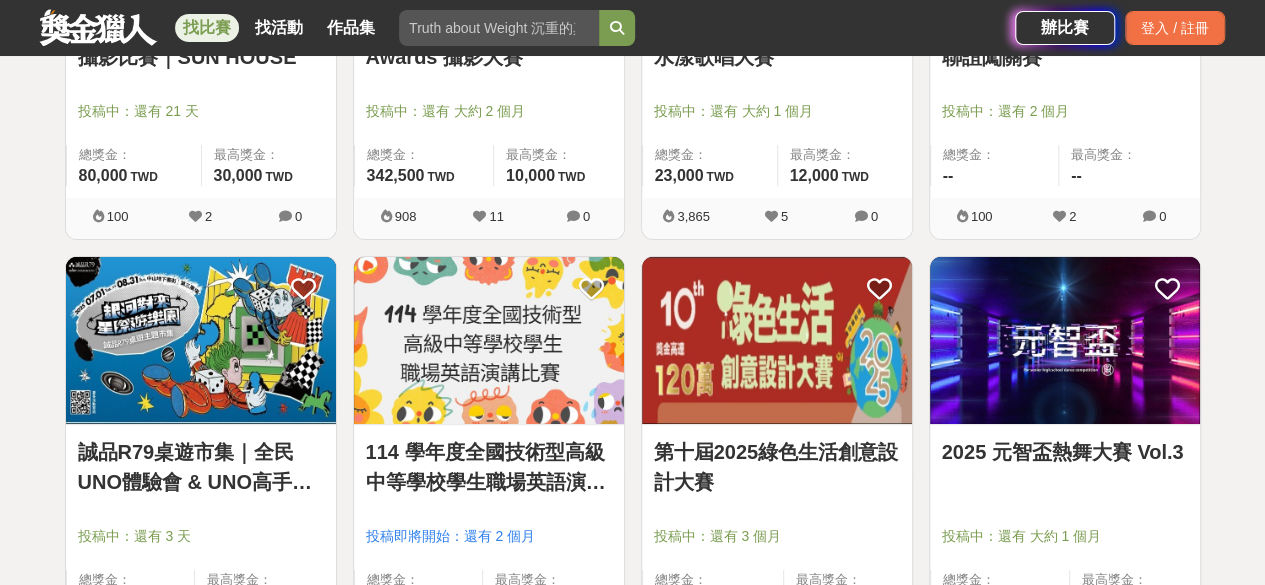 click at bounding box center (777, 340) 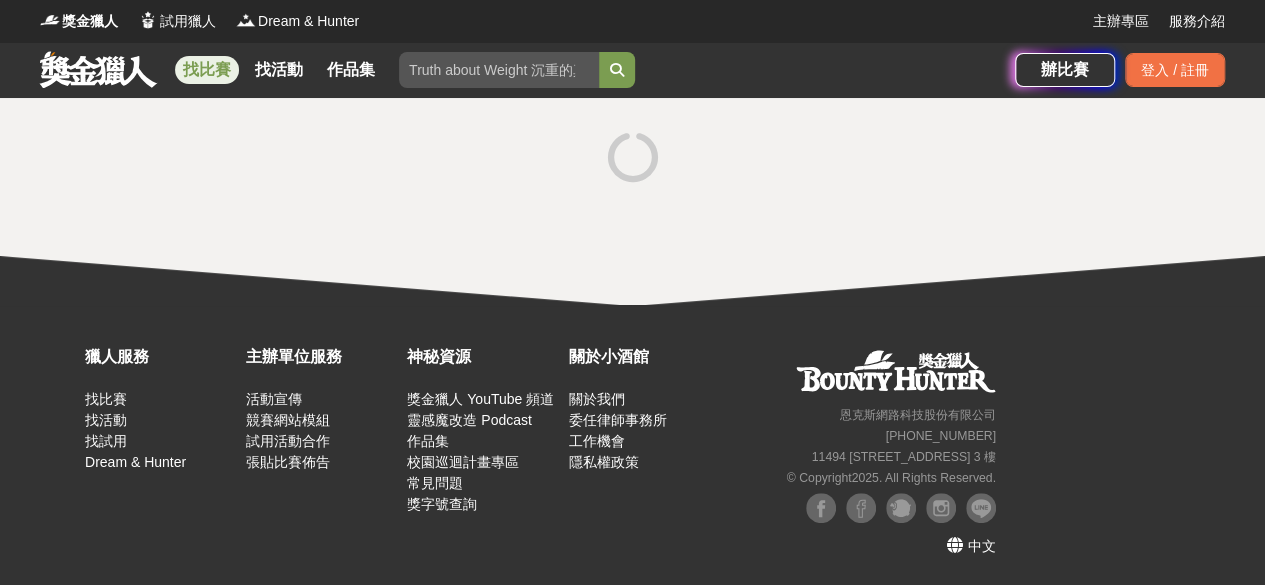scroll, scrollTop: 0, scrollLeft: 0, axis: both 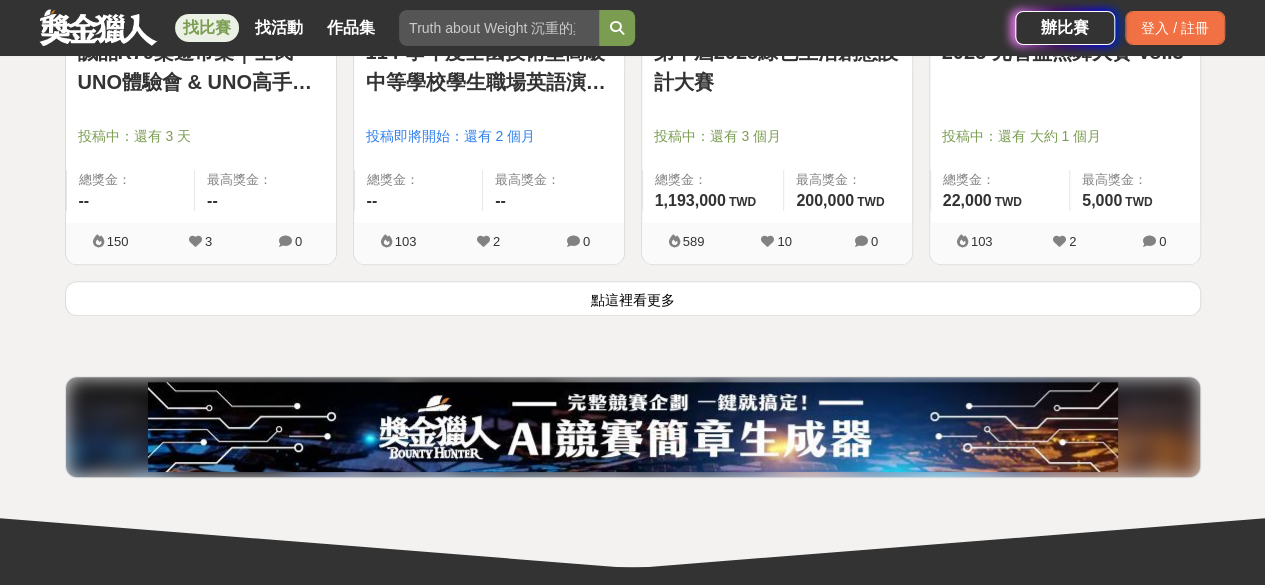 click on "點這裡看更多" at bounding box center (633, 298) 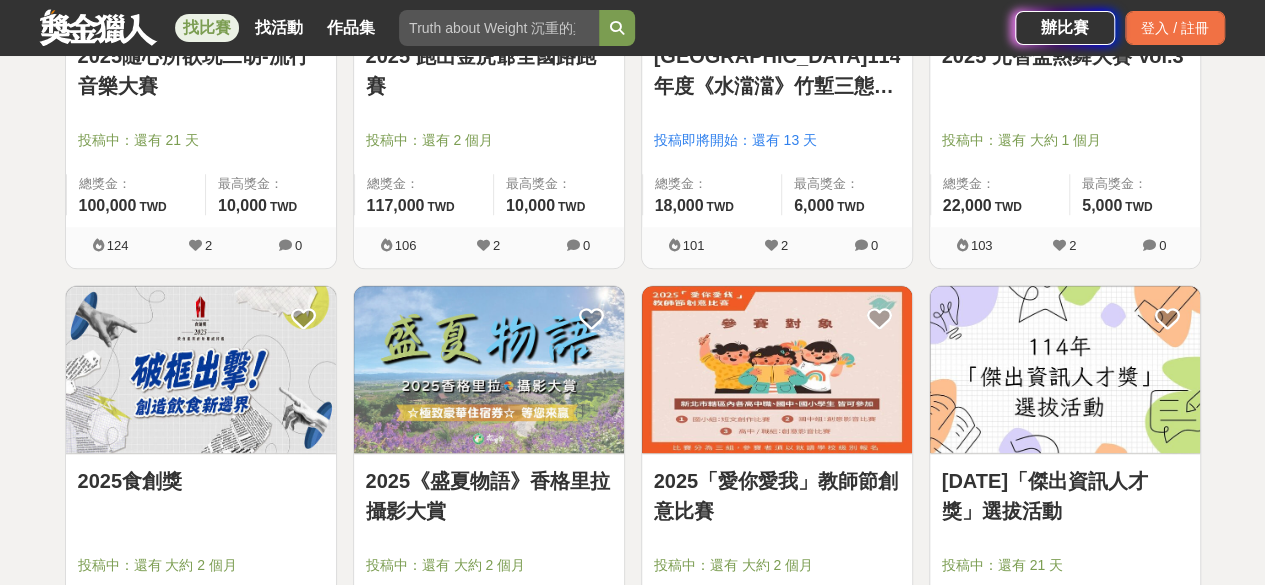 scroll, scrollTop: 8300, scrollLeft: 0, axis: vertical 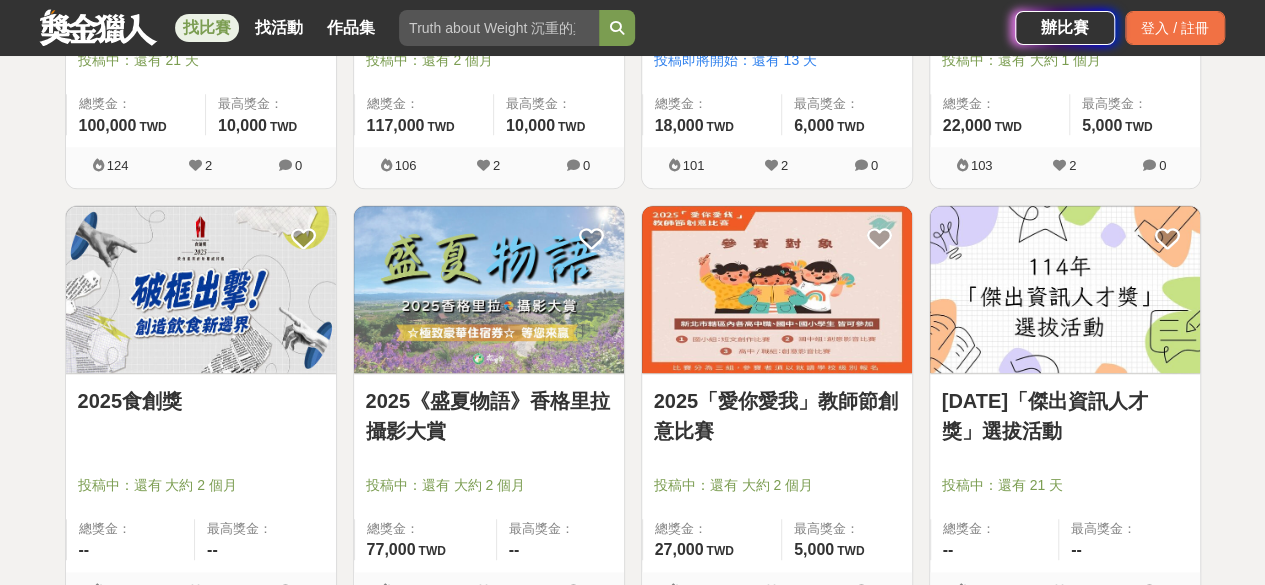 click at bounding box center (777, 289) 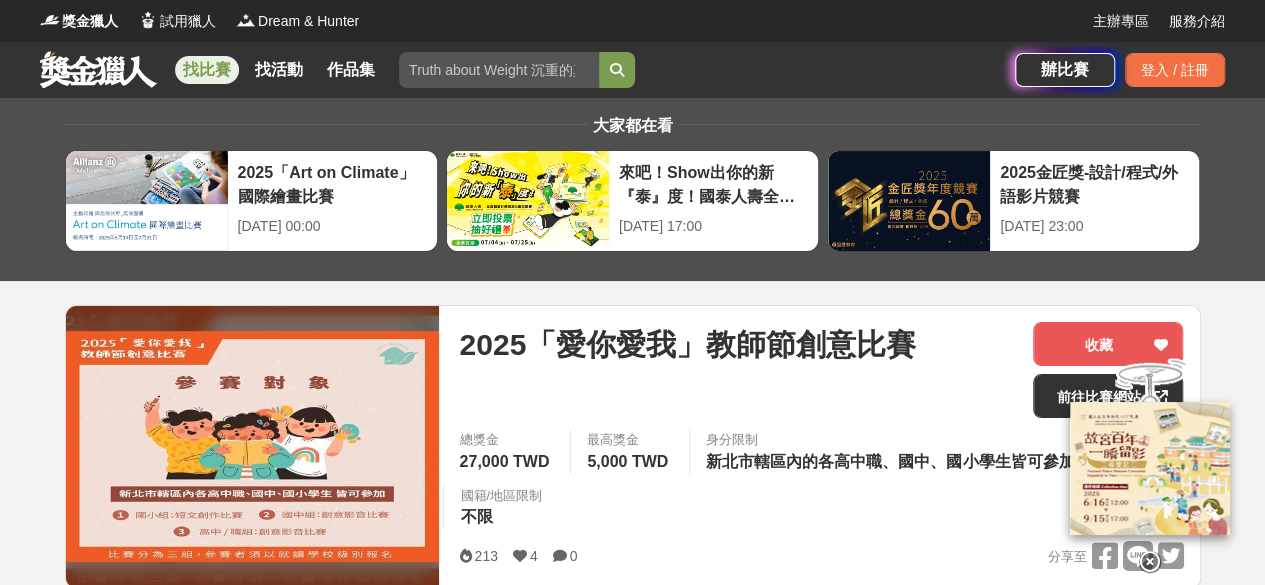 scroll, scrollTop: 200, scrollLeft: 0, axis: vertical 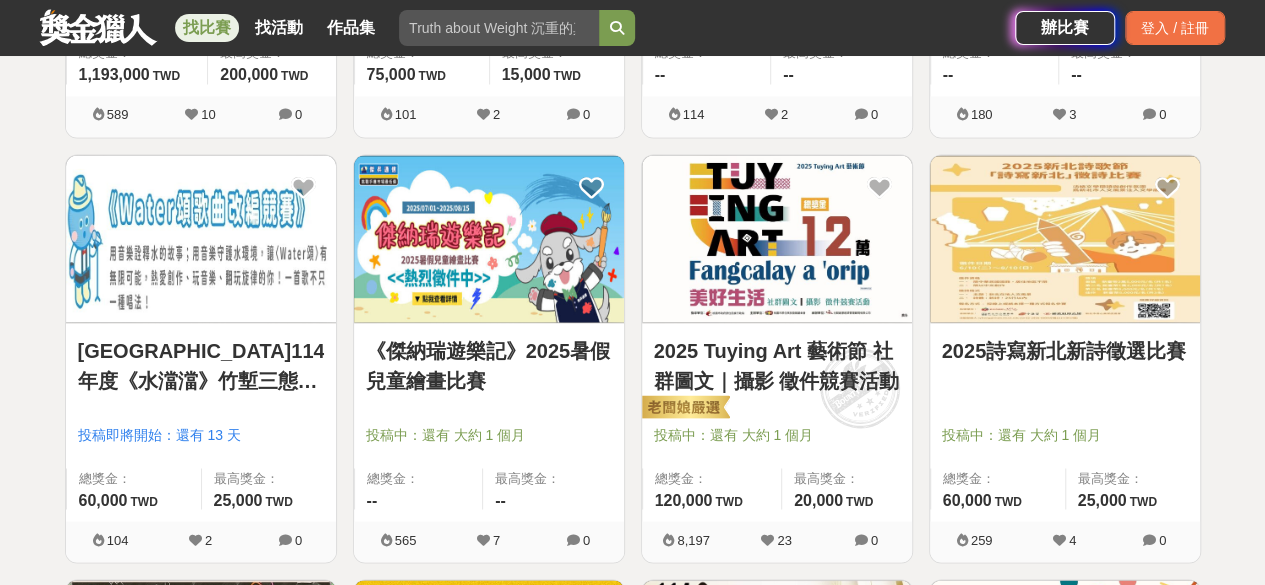 click at bounding box center (201, 238) 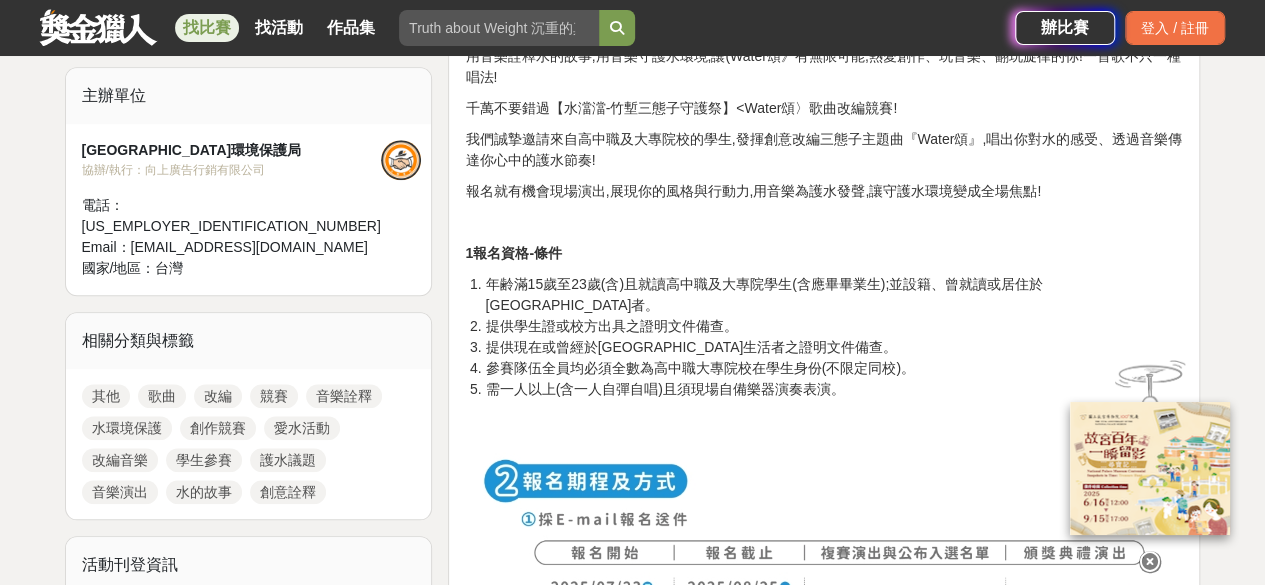 scroll, scrollTop: 800, scrollLeft: 0, axis: vertical 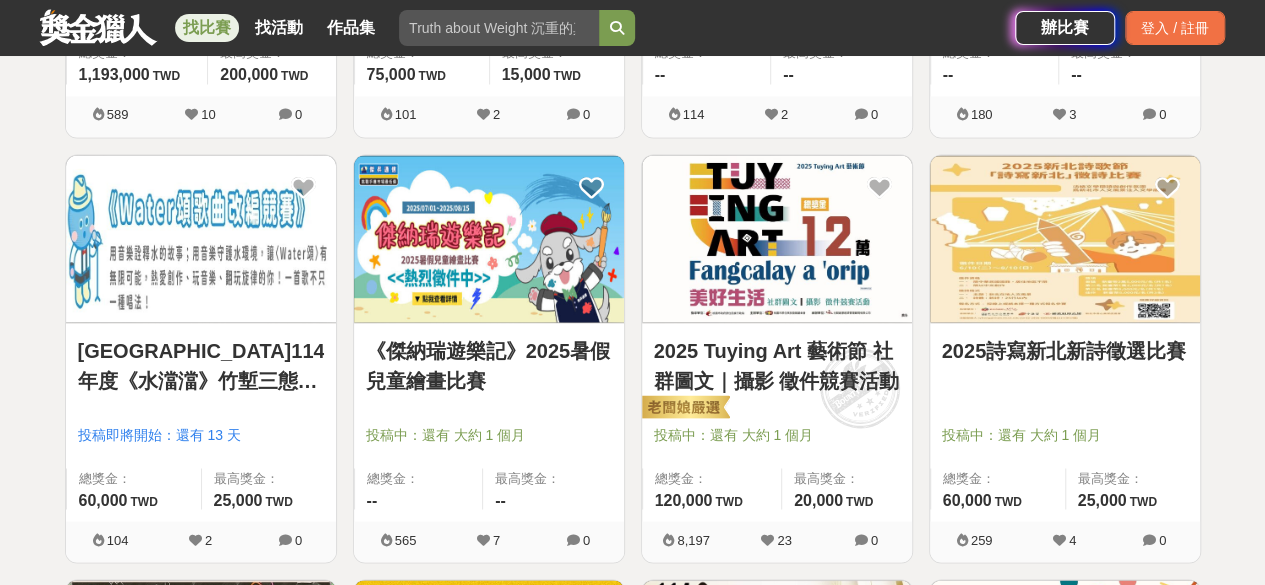click at bounding box center [1065, 238] 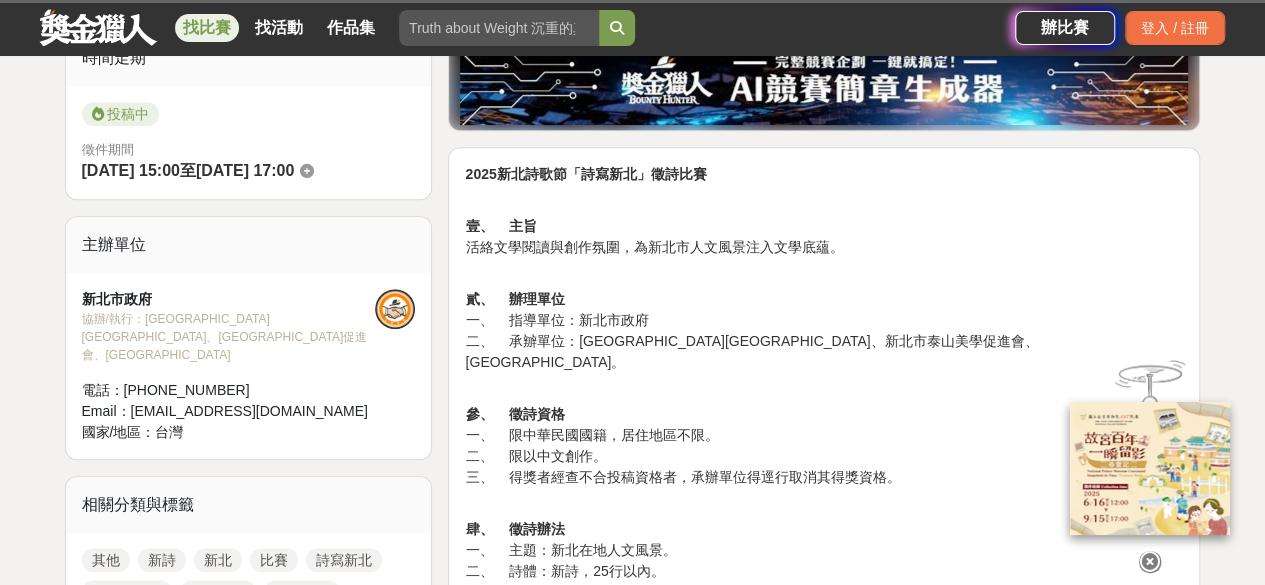 scroll, scrollTop: 600, scrollLeft: 0, axis: vertical 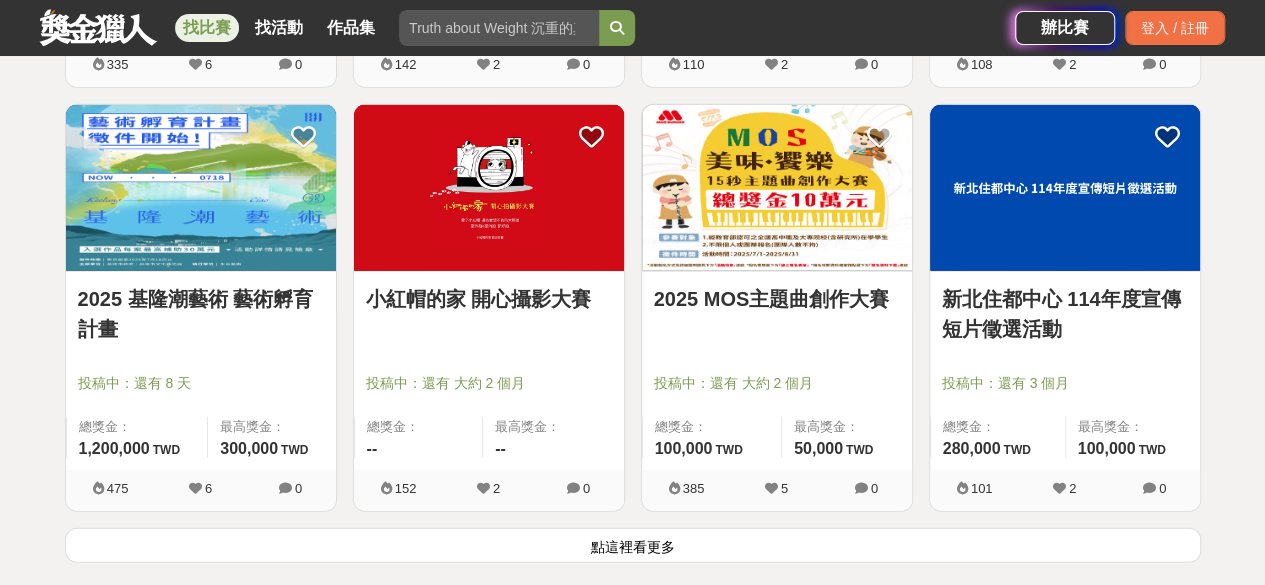 click at bounding box center (1065, 188) 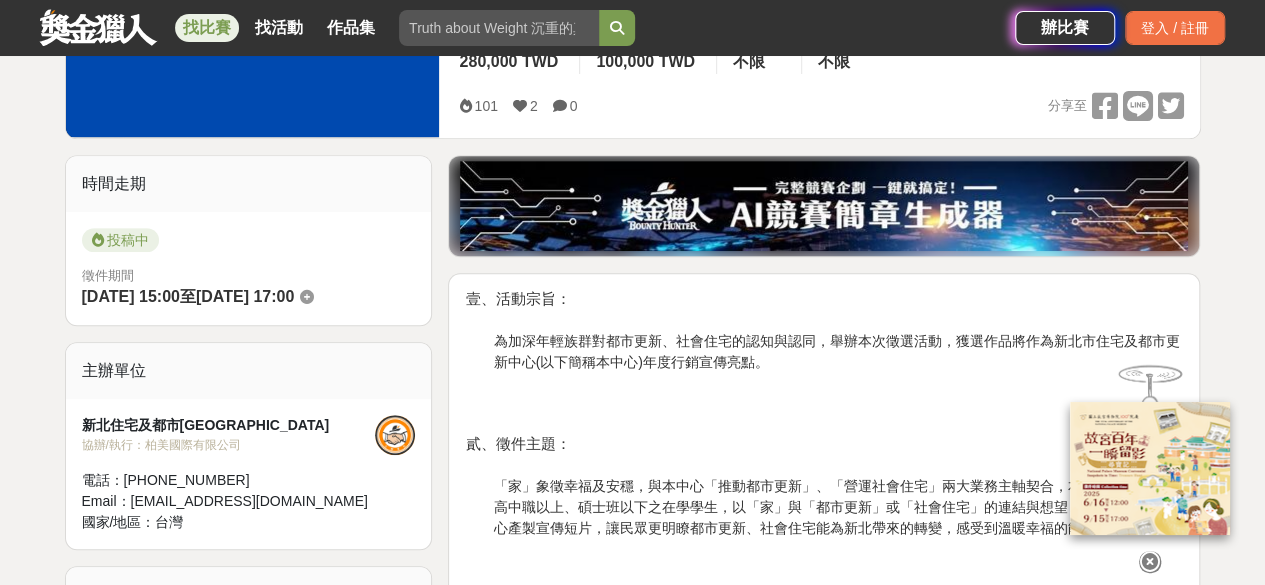 scroll, scrollTop: 0, scrollLeft: 0, axis: both 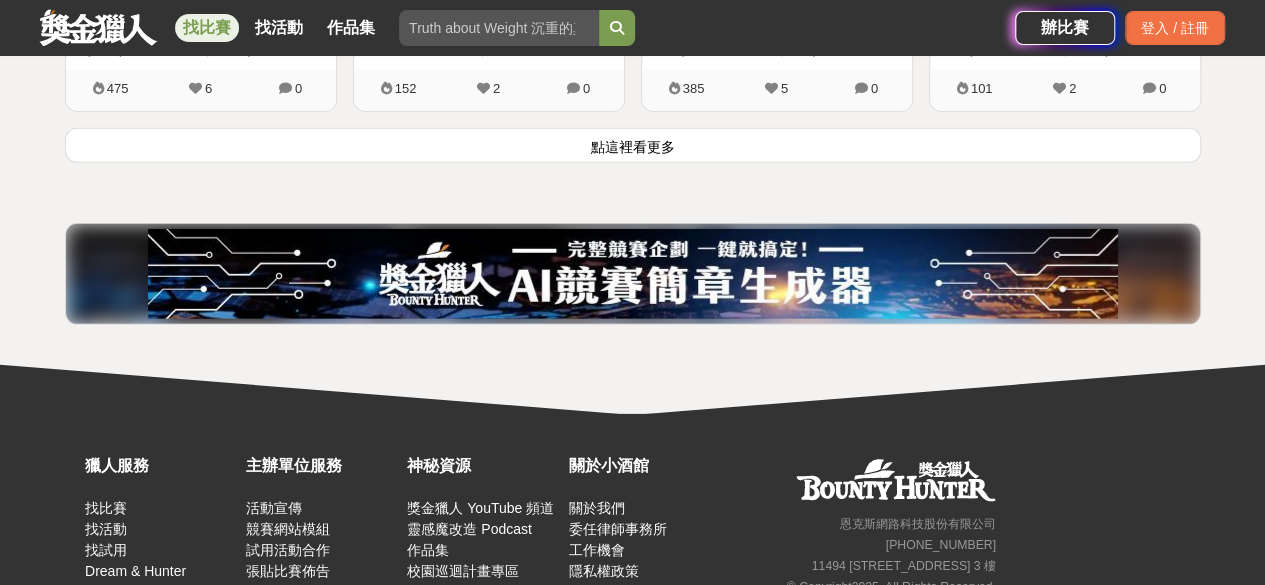 click on "點這裡看更多" at bounding box center (633, 145) 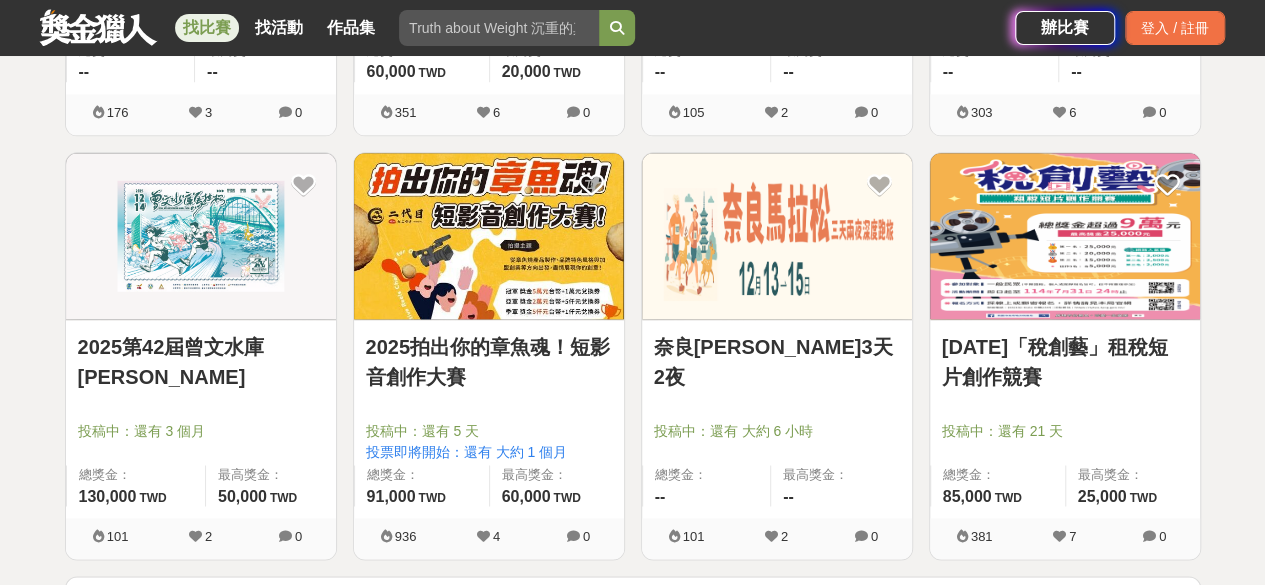 scroll, scrollTop: 12700, scrollLeft: 0, axis: vertical 